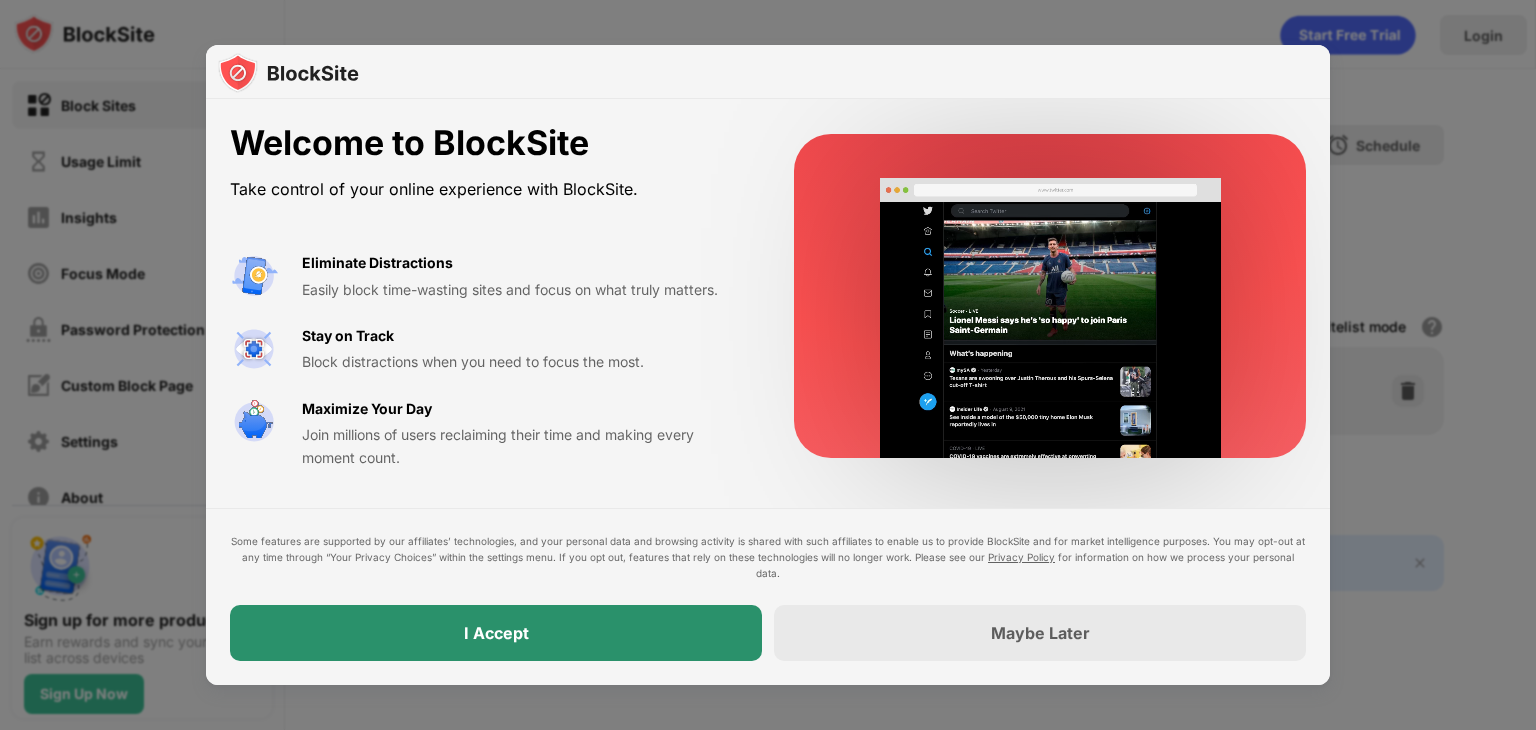 scroll, scrollTop: 0, scrollLeft: 0, axis: both 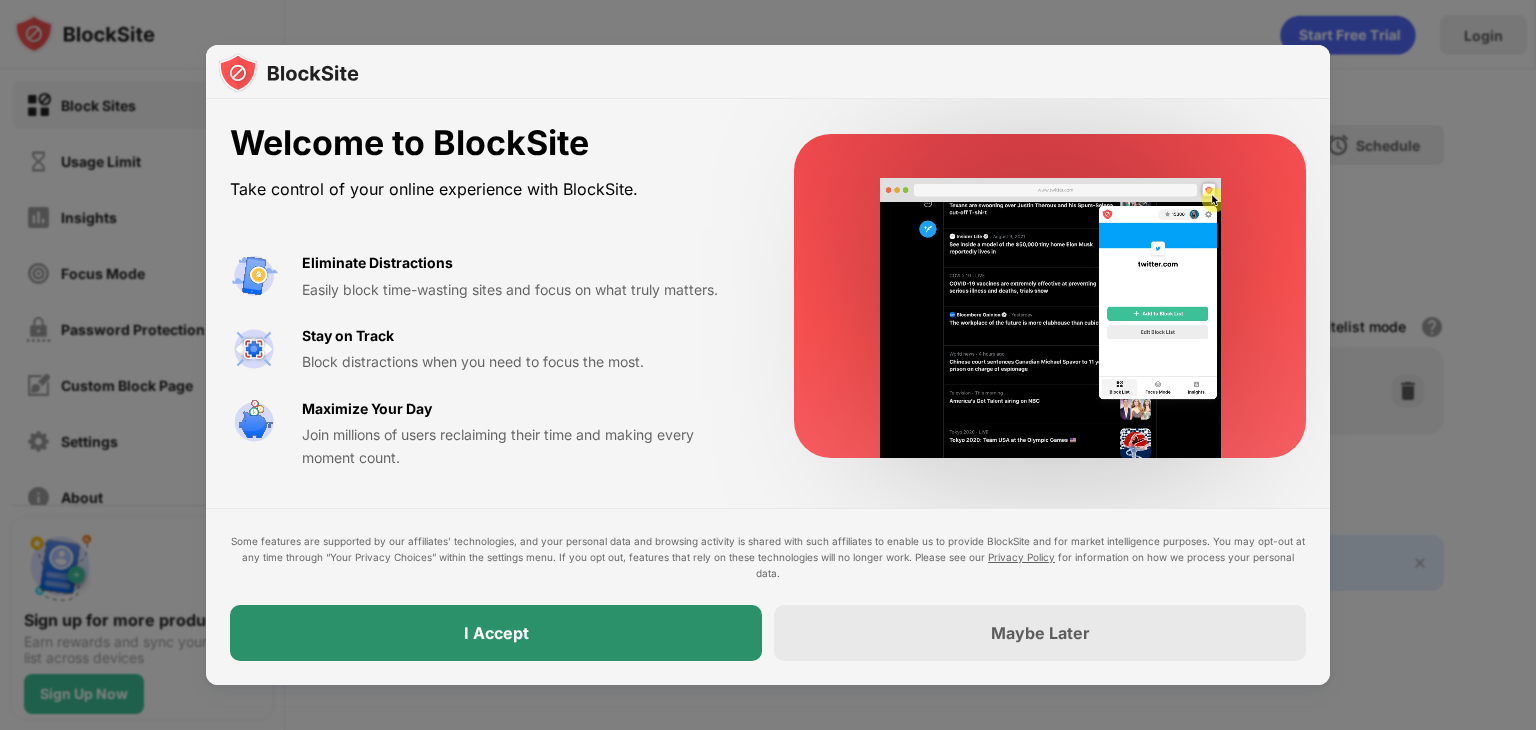 click on "I Accept" at bounding box center (496, 633) 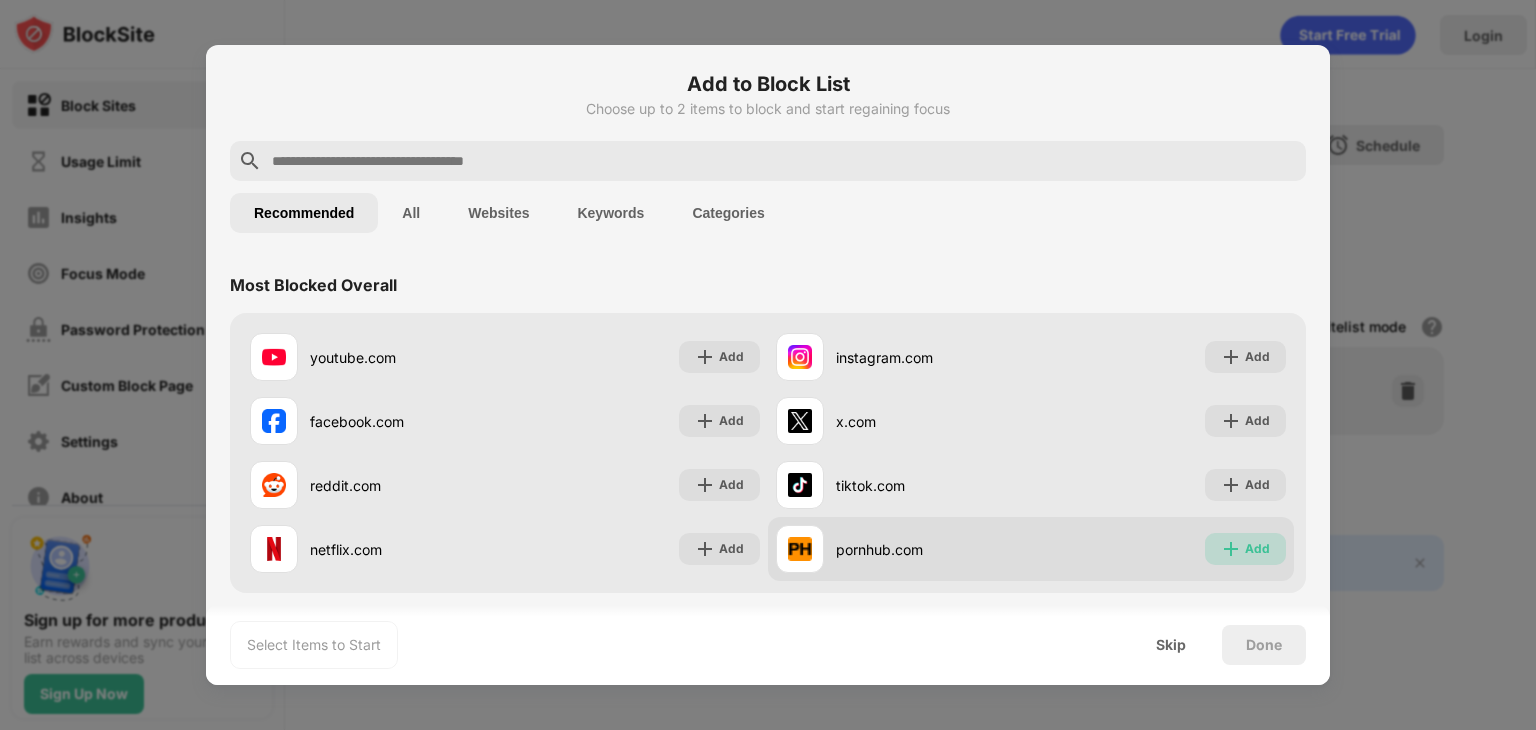 click on "Add" at bounding box center [1245, 549] 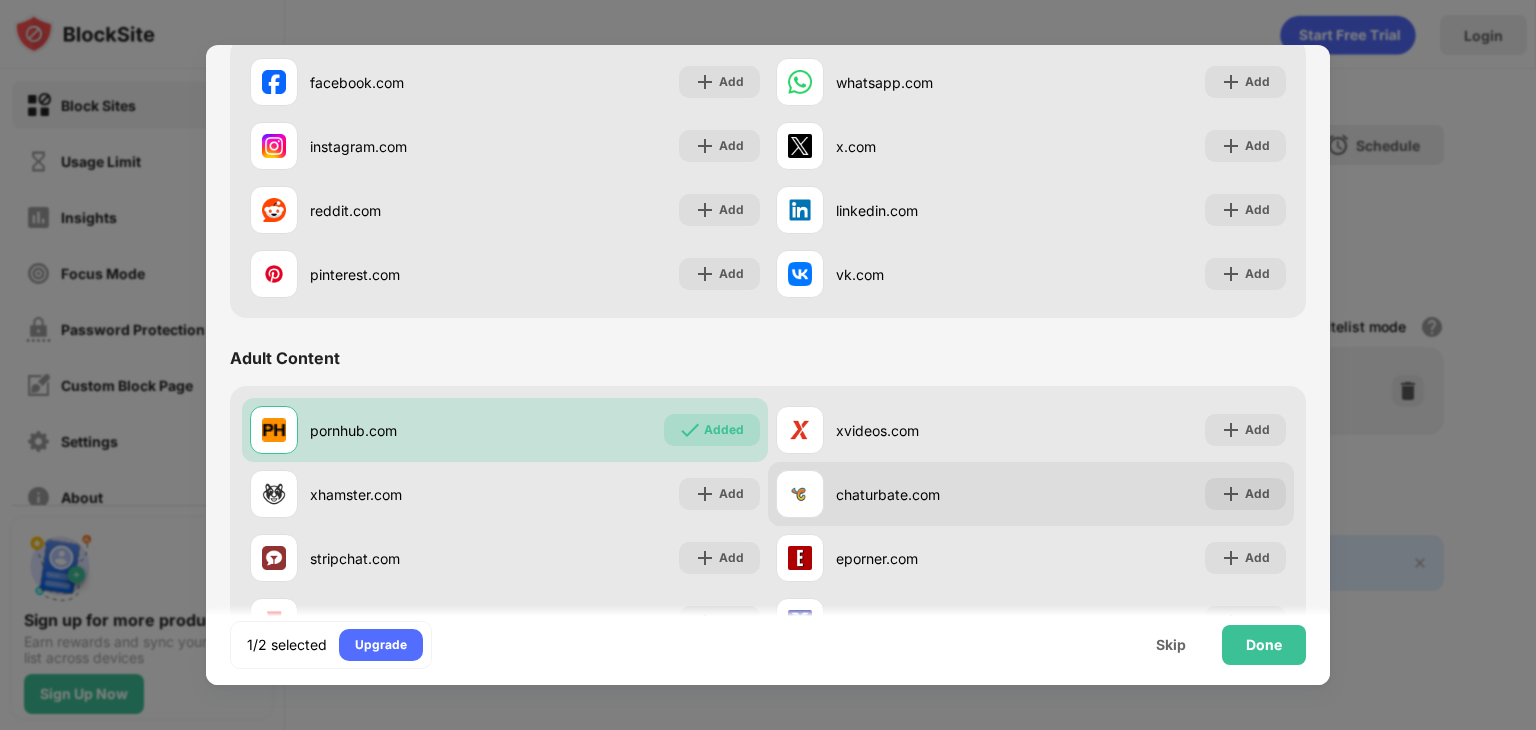 scroll, scrollTop: 700, scrollLeft: 0, axis: vertical 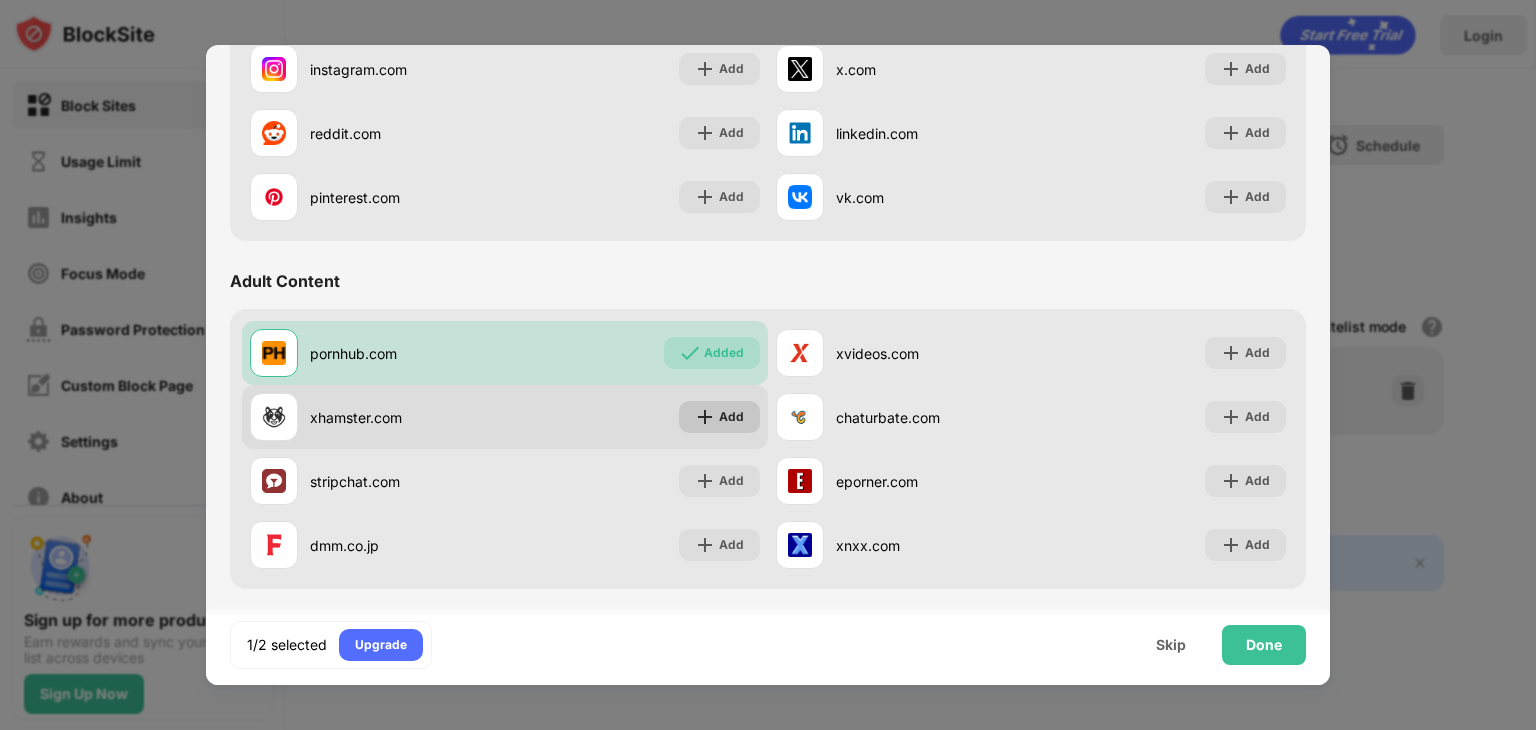 click at bounding box center (705, 417) 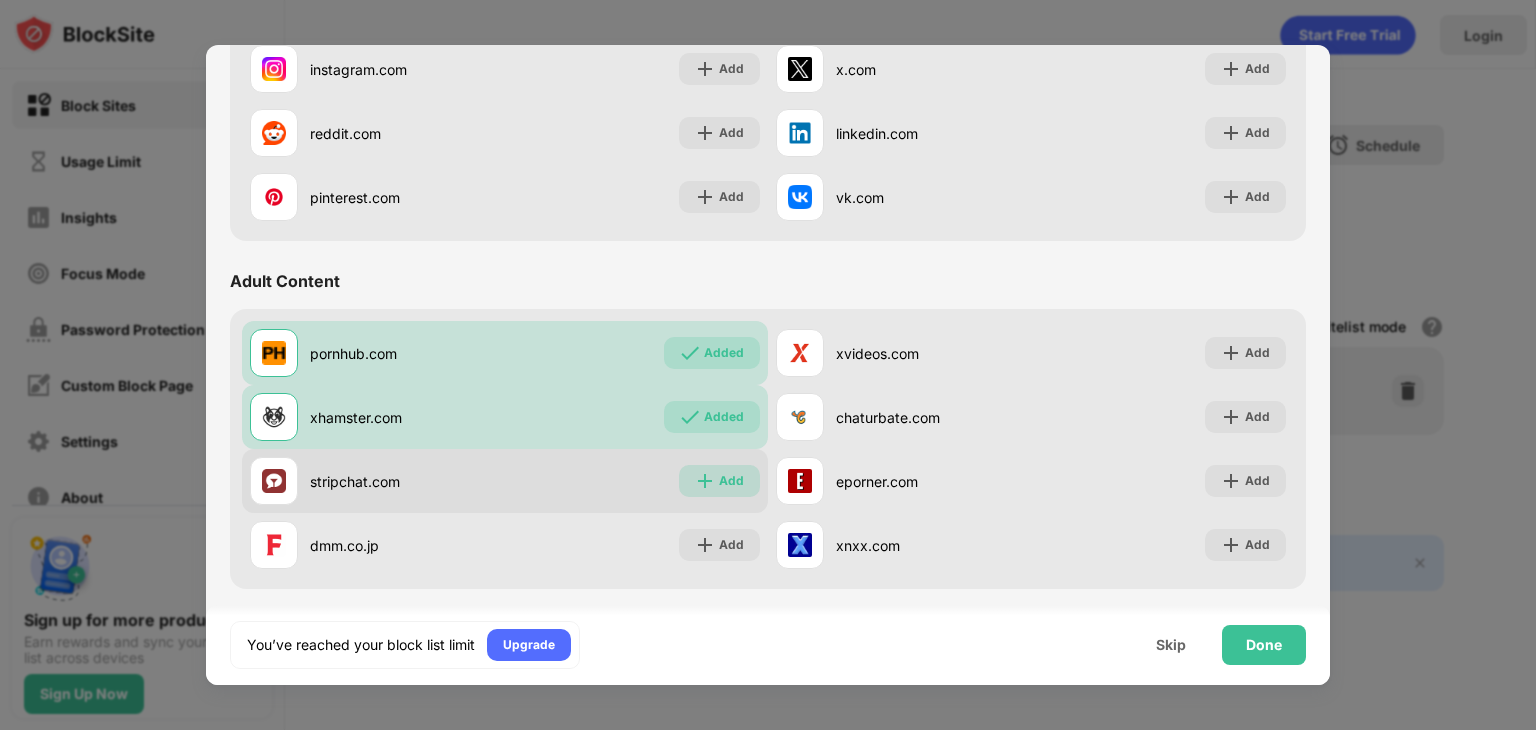 click on "Add" at bounding box center [719, 481] 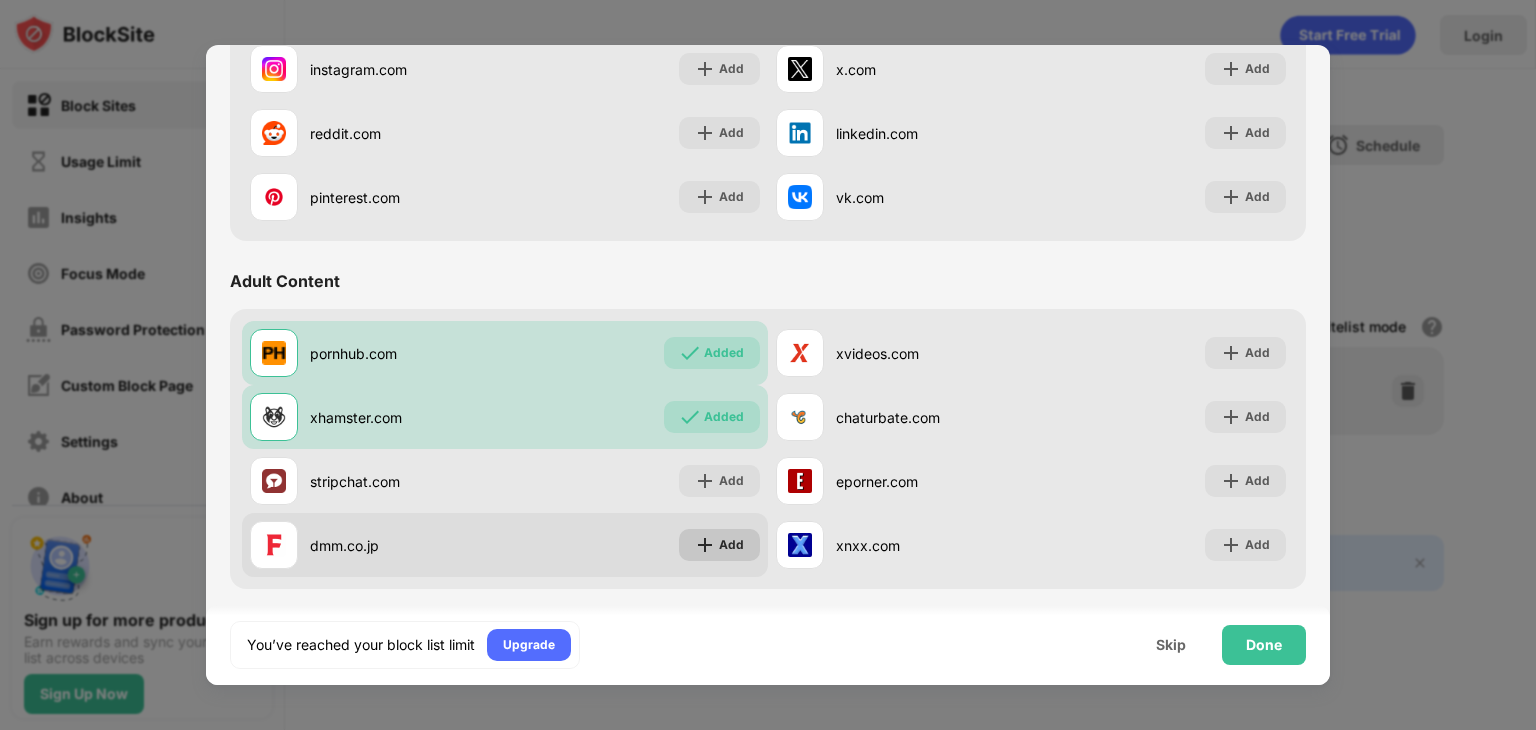 click on "Add" at bounding box center (719, 545) 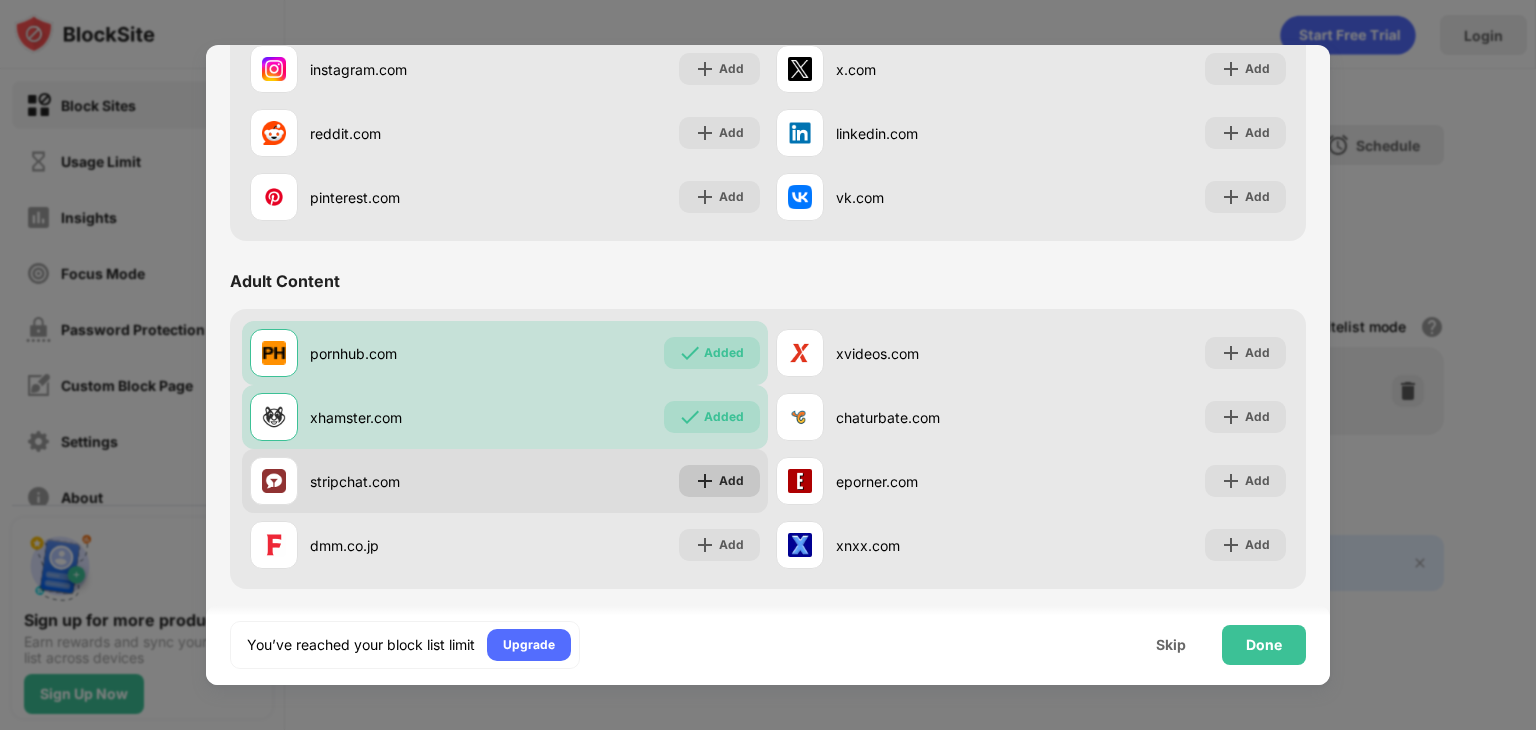 click at bounding box center [705, 481] 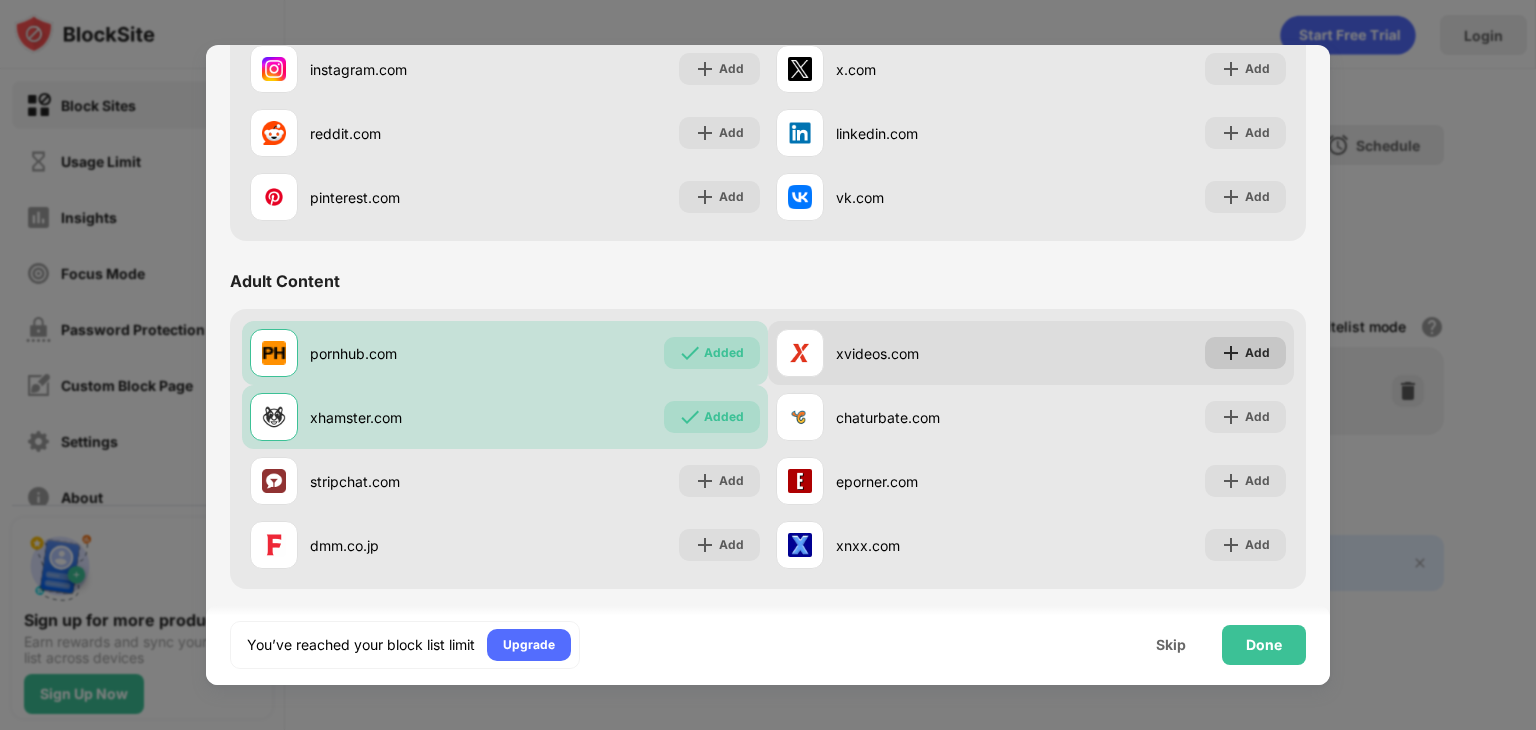 click on "Add" at bounding box center [1257, 353] 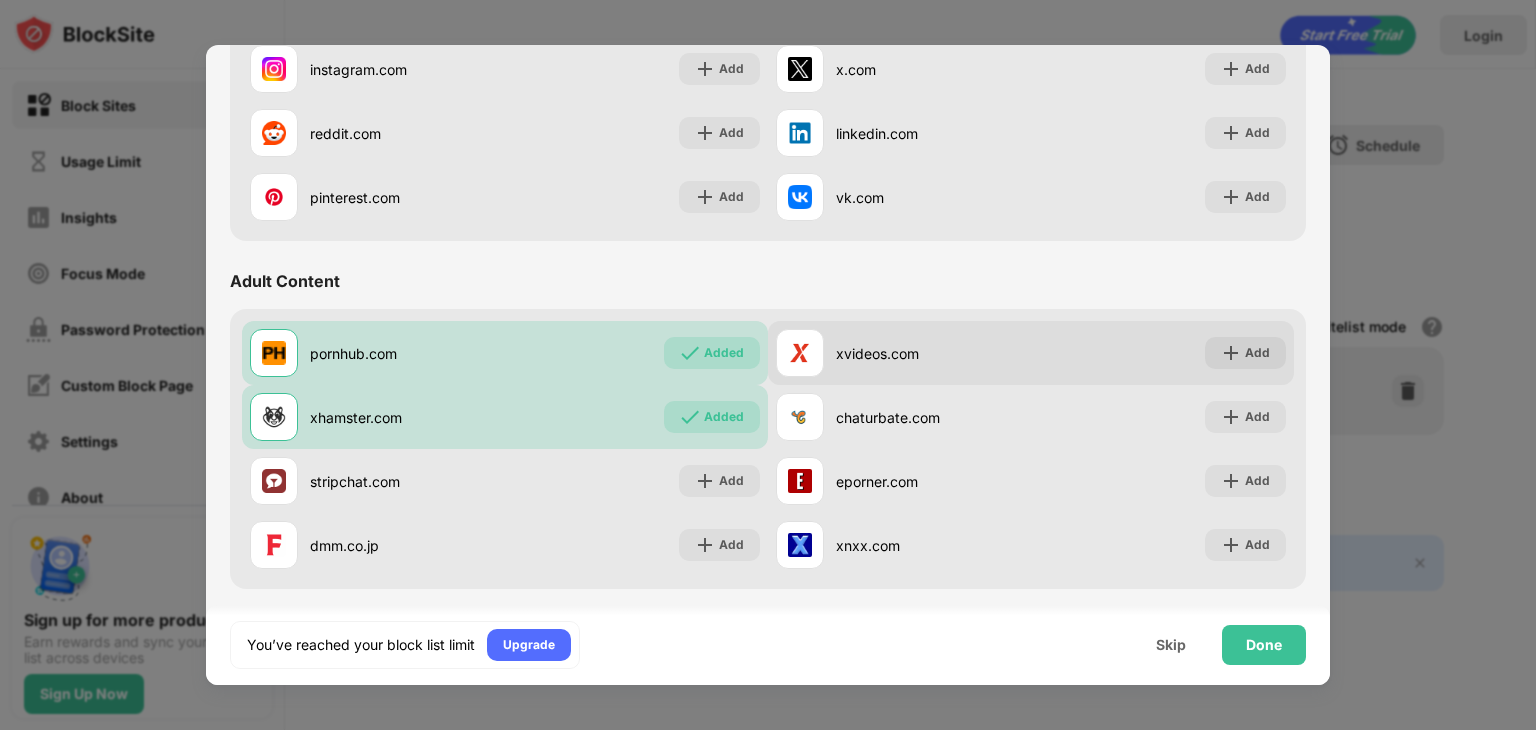 click on "Add" at bounding box center (1257, 353) 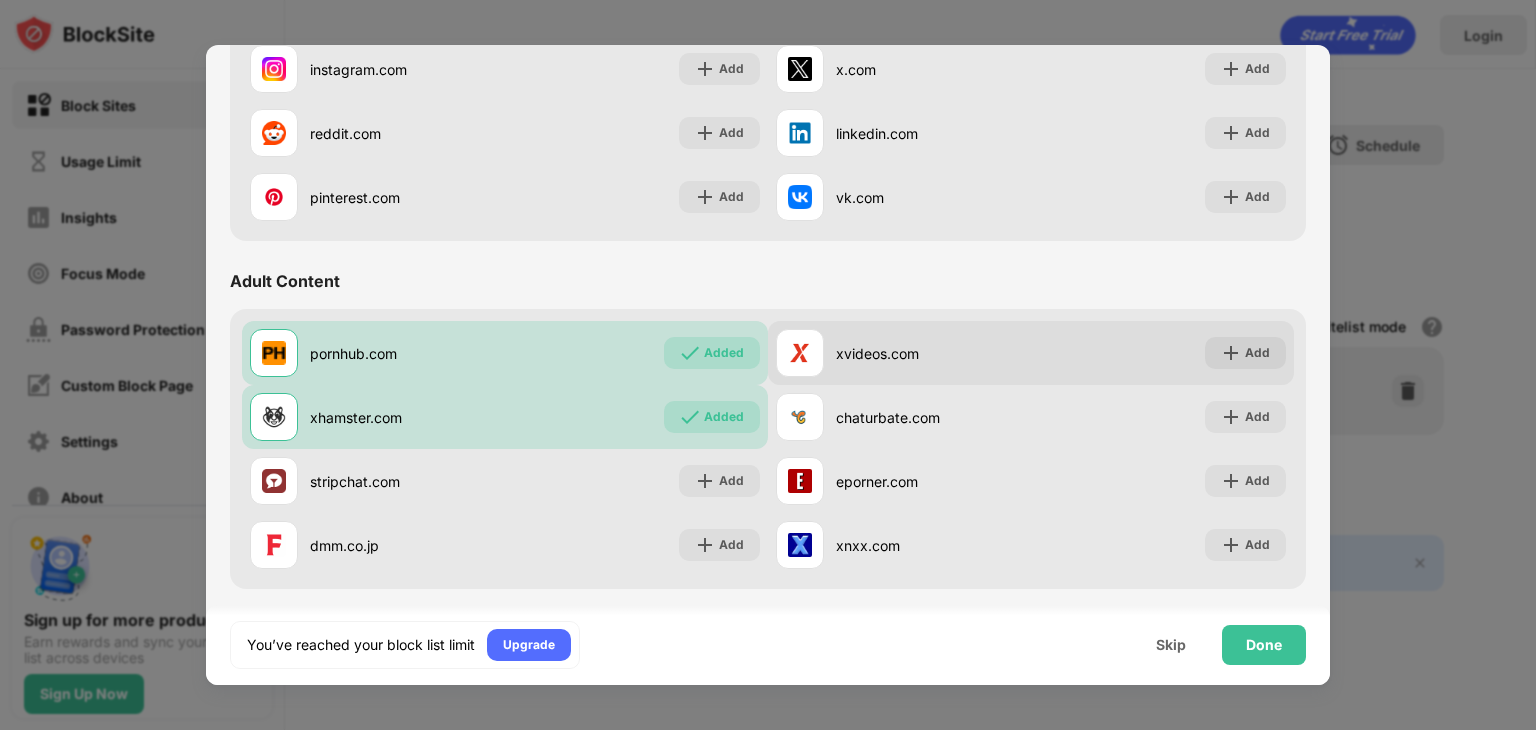 click on "Add" at bounding box center (1257, 353) 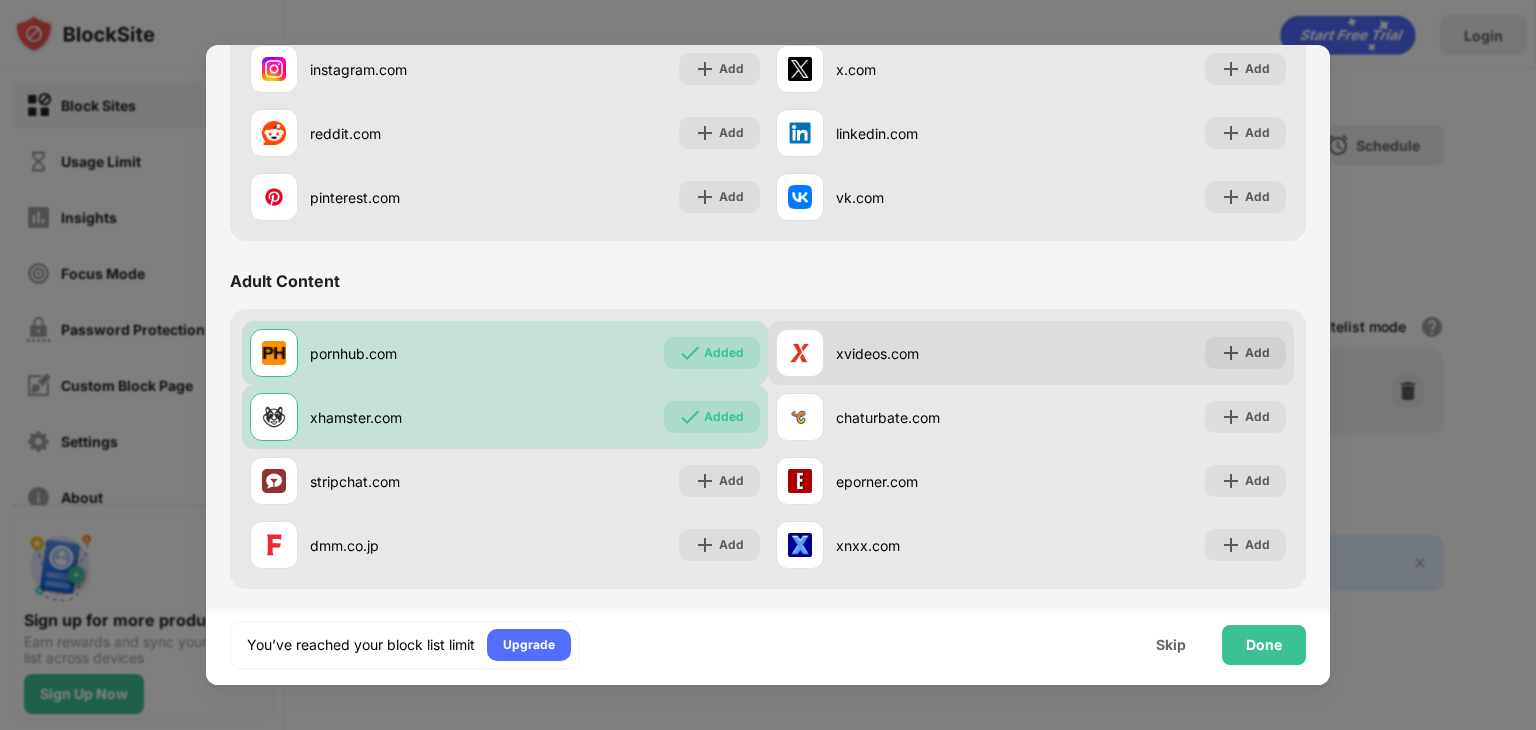 click on "Add" at bounding box center (1257, 353) 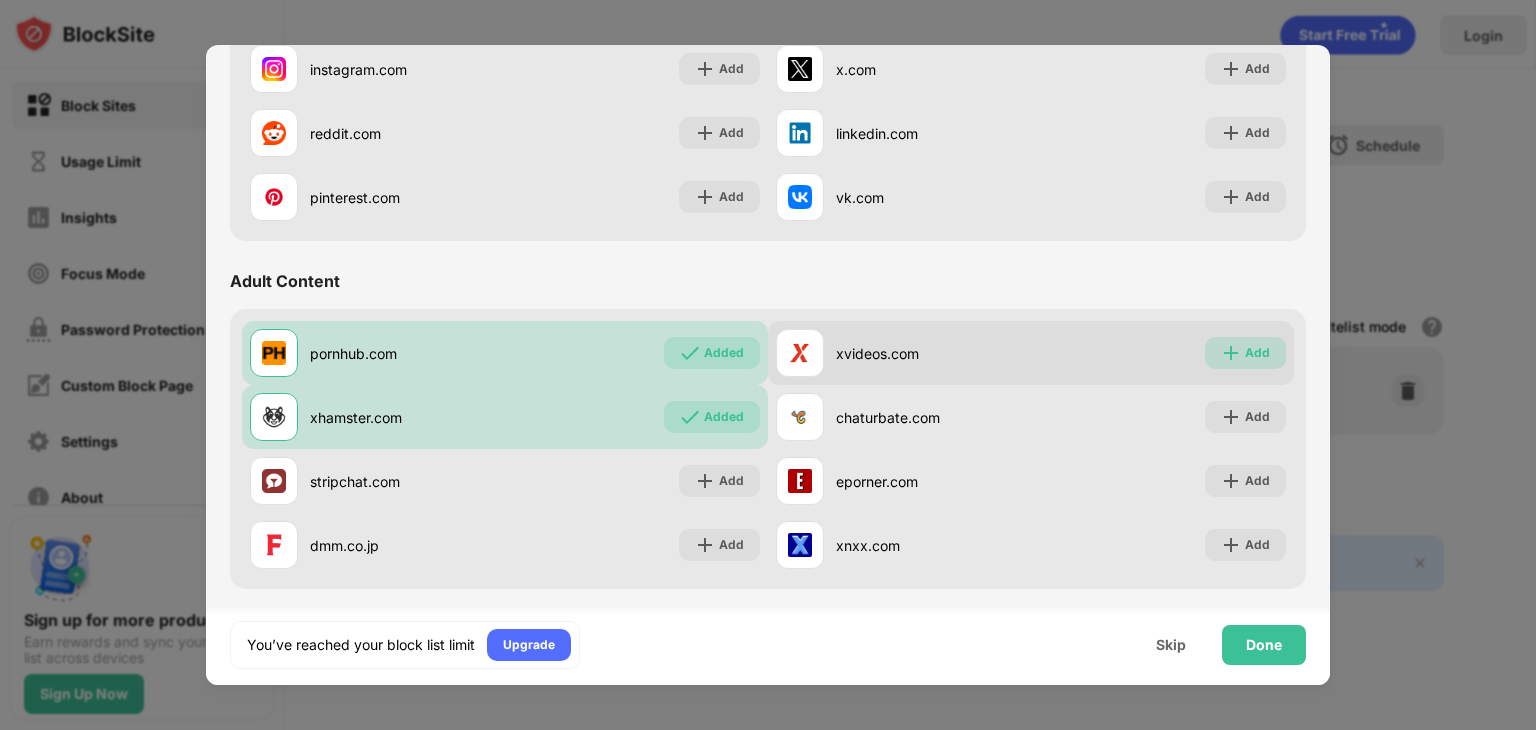 click on "Add" at bounding box center [1257, 353] 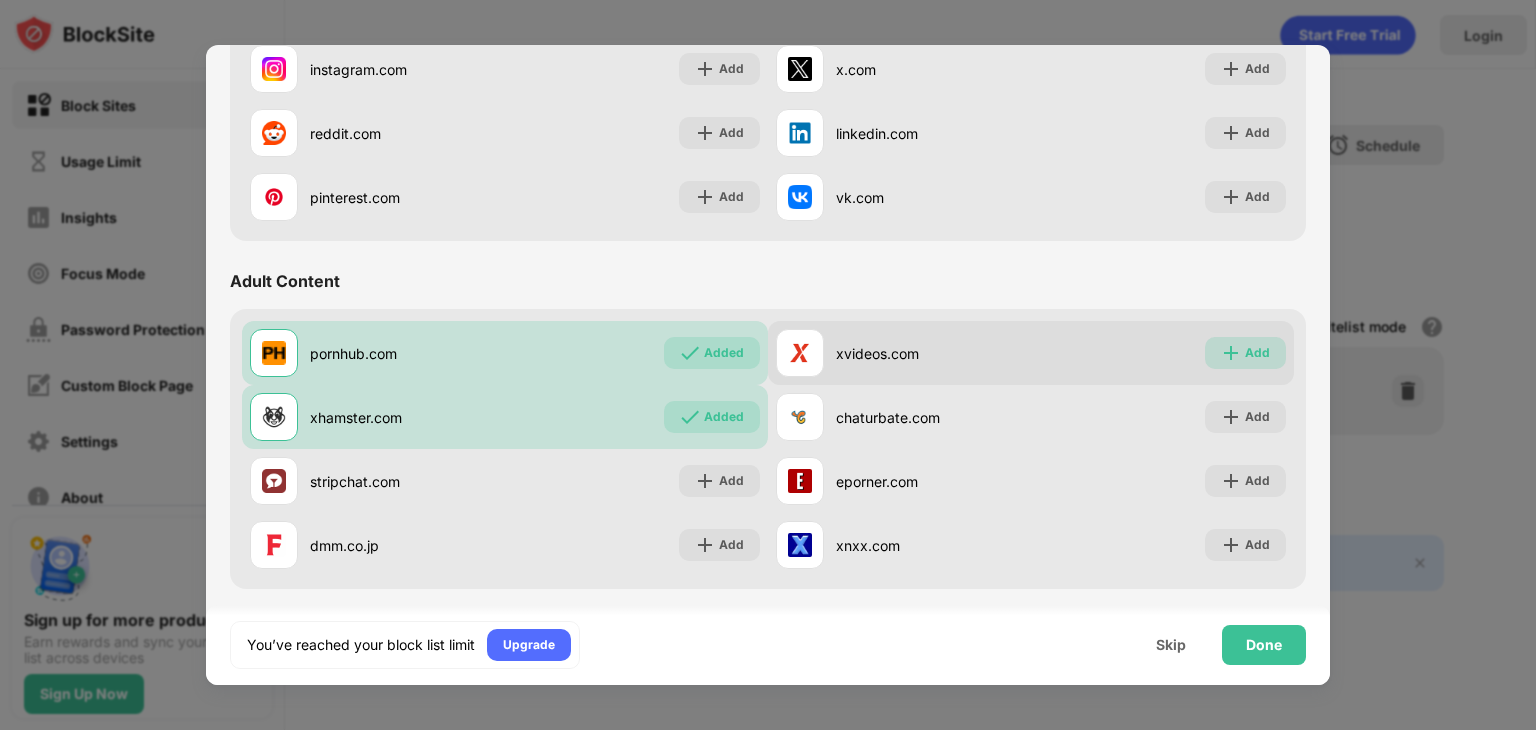 click on "Add" at bounding box center [1257, 353] 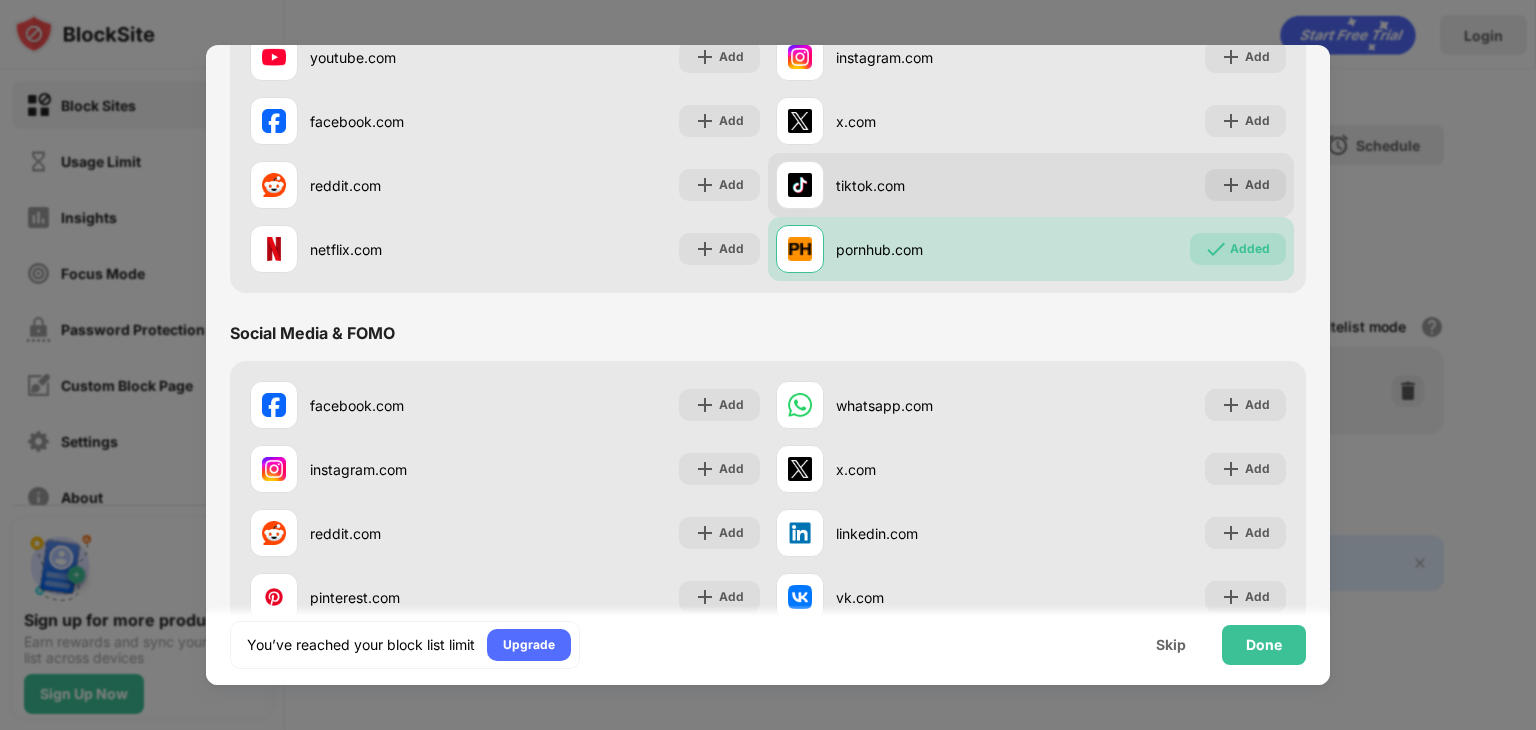 scroll, scrollTop: 400, scrollLeft: 0, axis: vertical 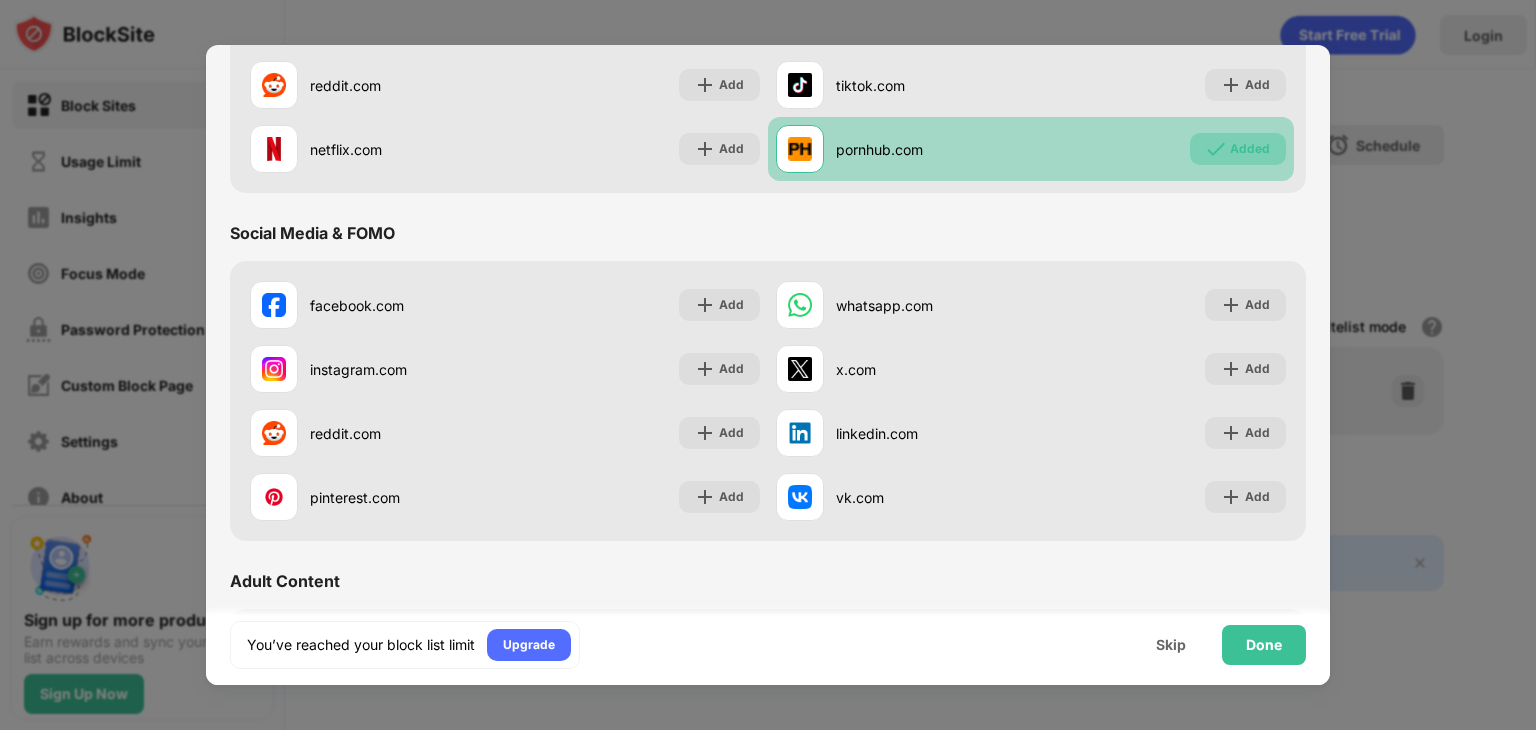 click on "Added" at bounding box center [1238, 149] 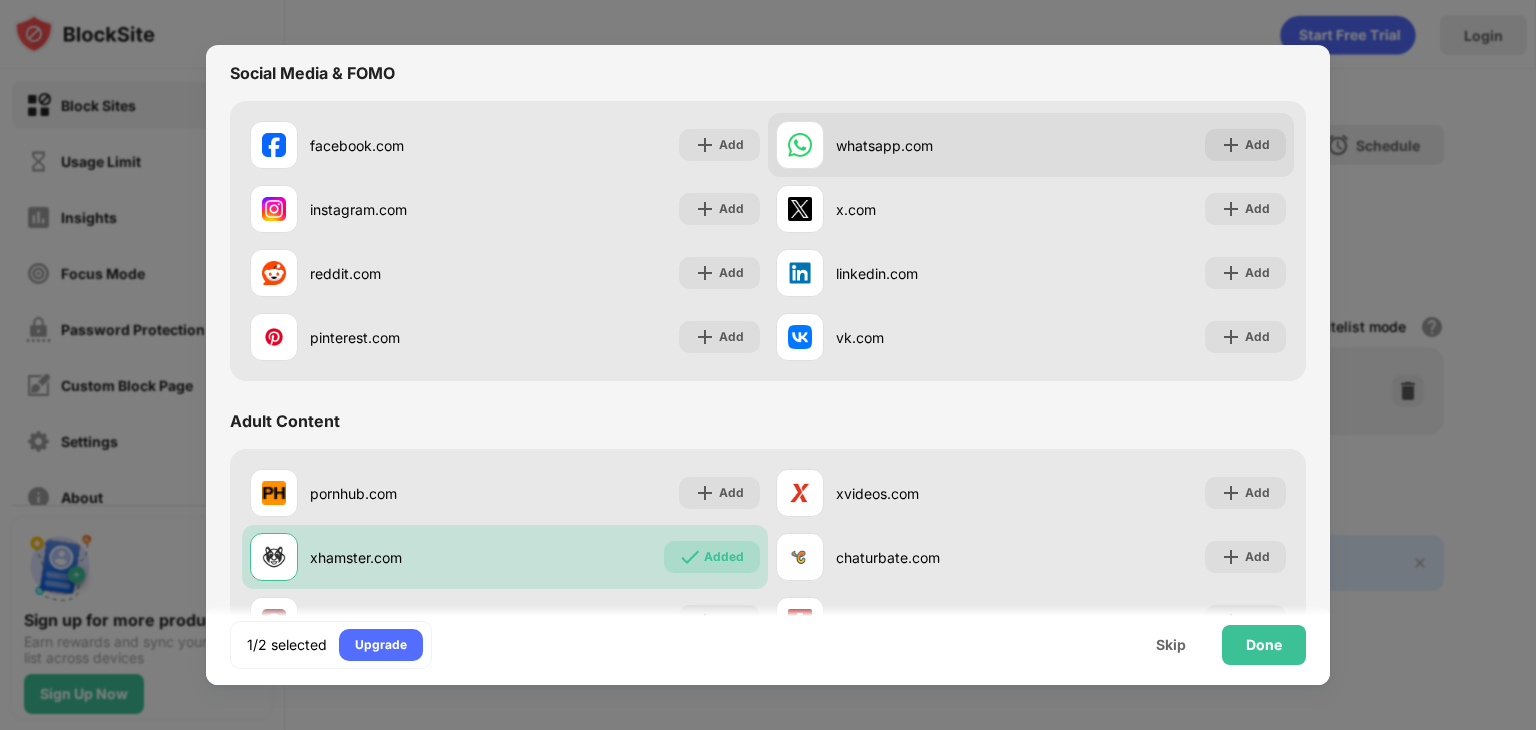 scroll, scrollTop: 800, scrollLeft: 0, axis: vertical 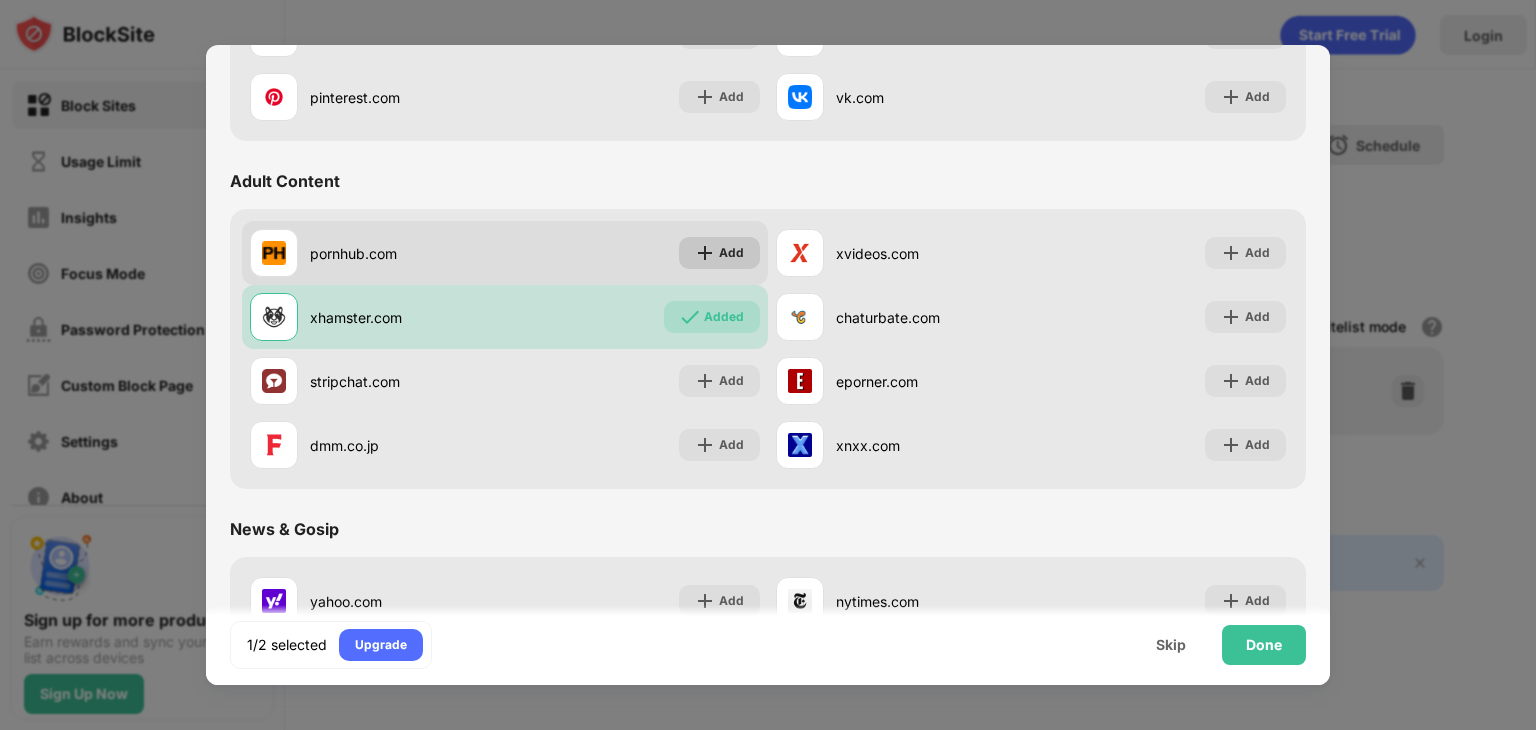 click at bounding box center [705, 253] 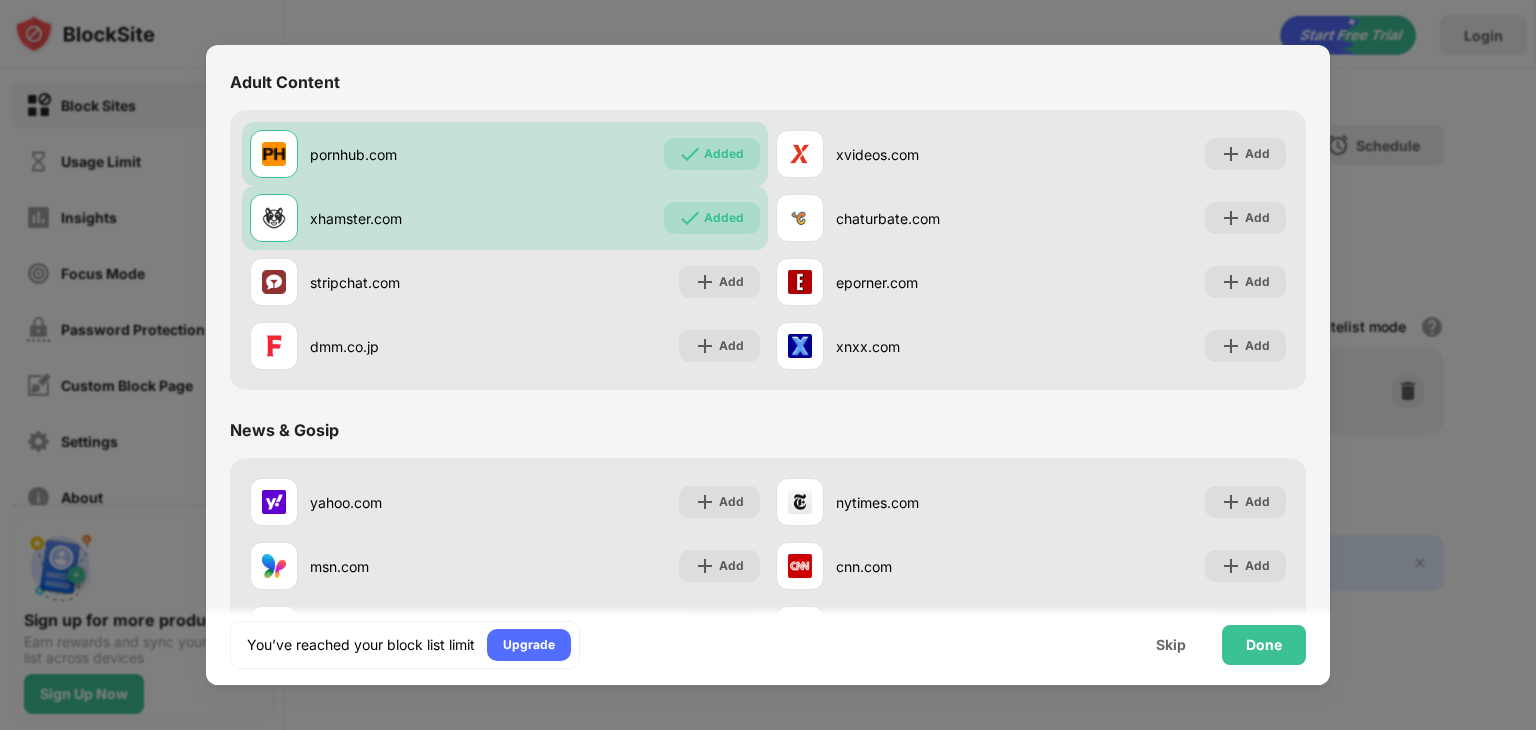 scroll, scrollTop: 896, scrollLeft: 0, axis: vertical 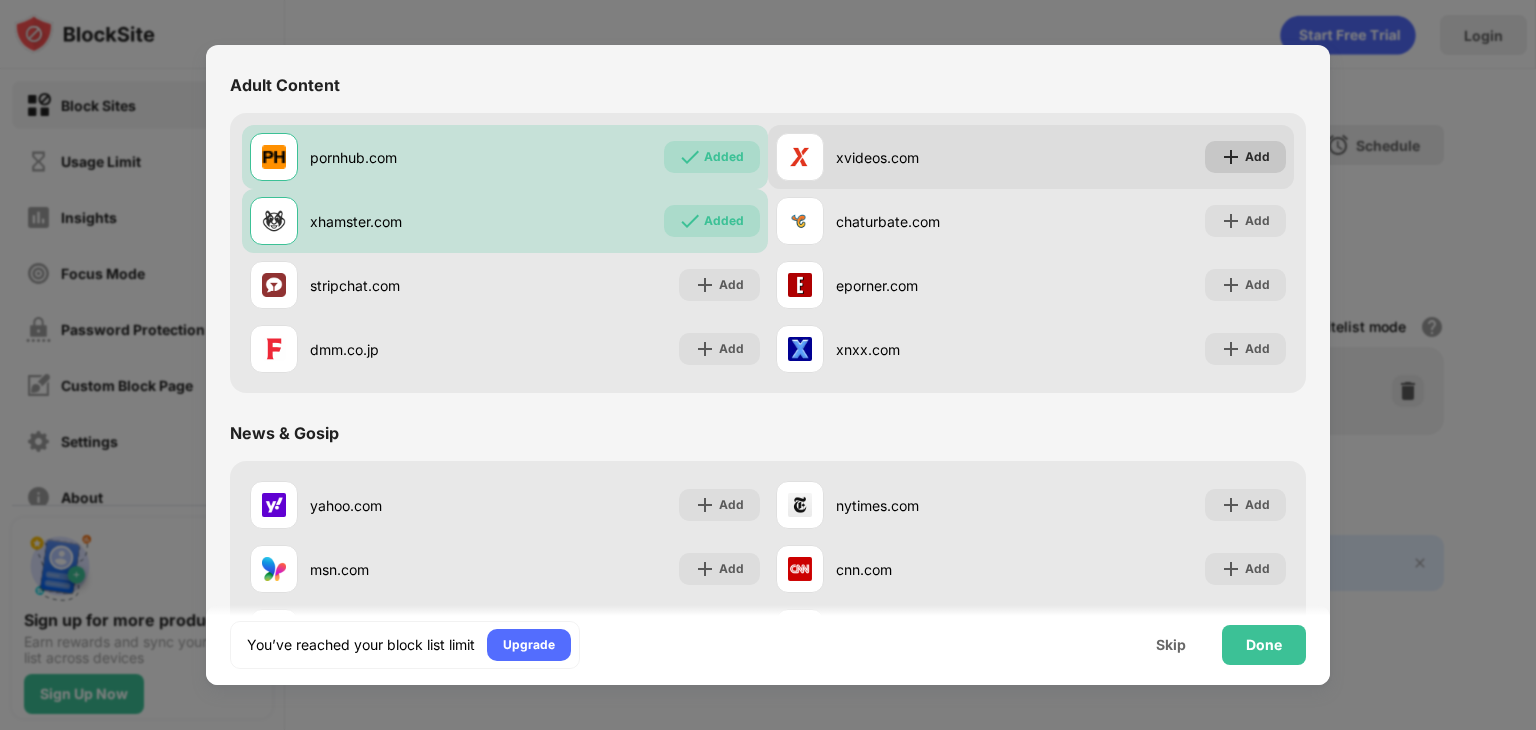 click at bounding box center [1231, 157] 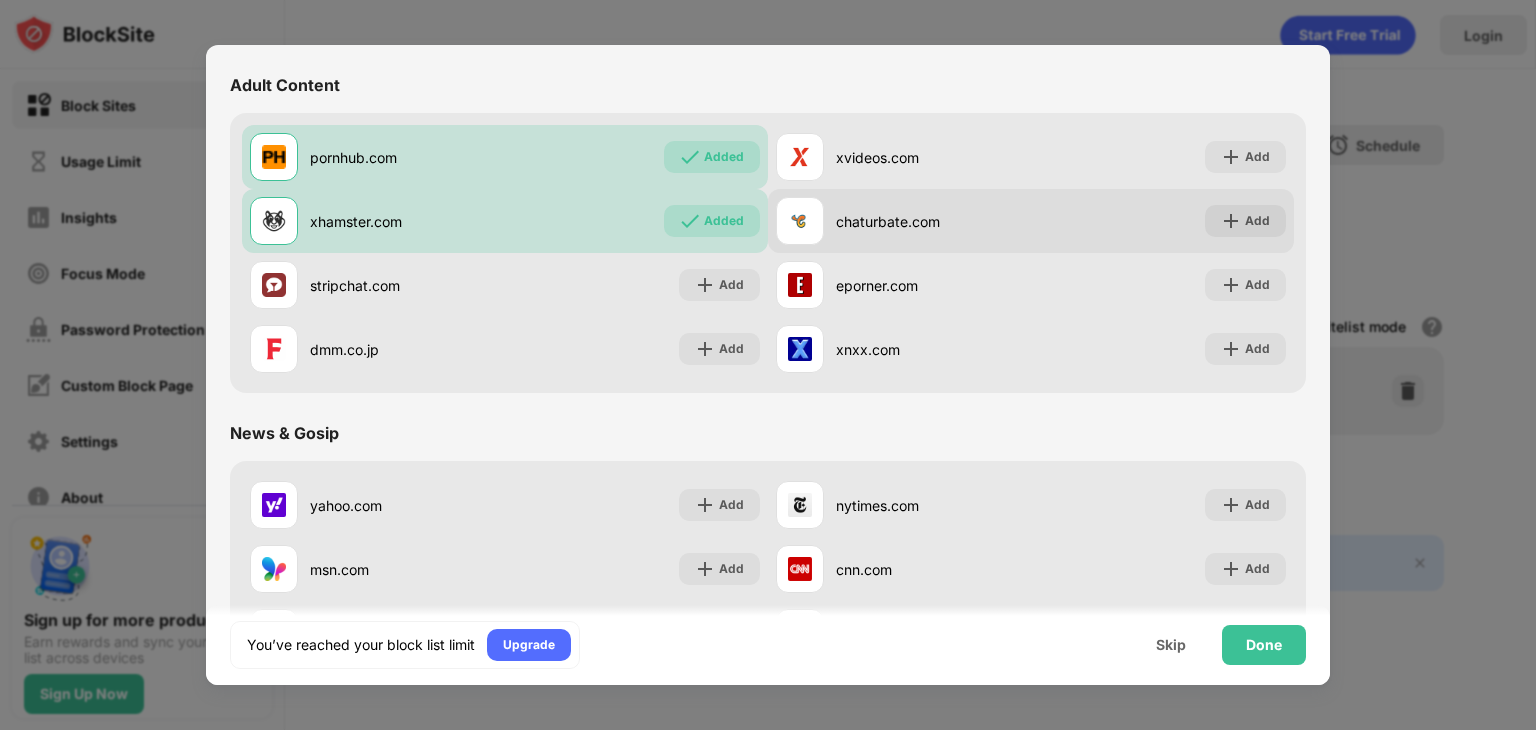 drag, startPoint x: 825, startPoint y: 221, endPoint x: 881, endPoint y: 220, distance: 56.008926 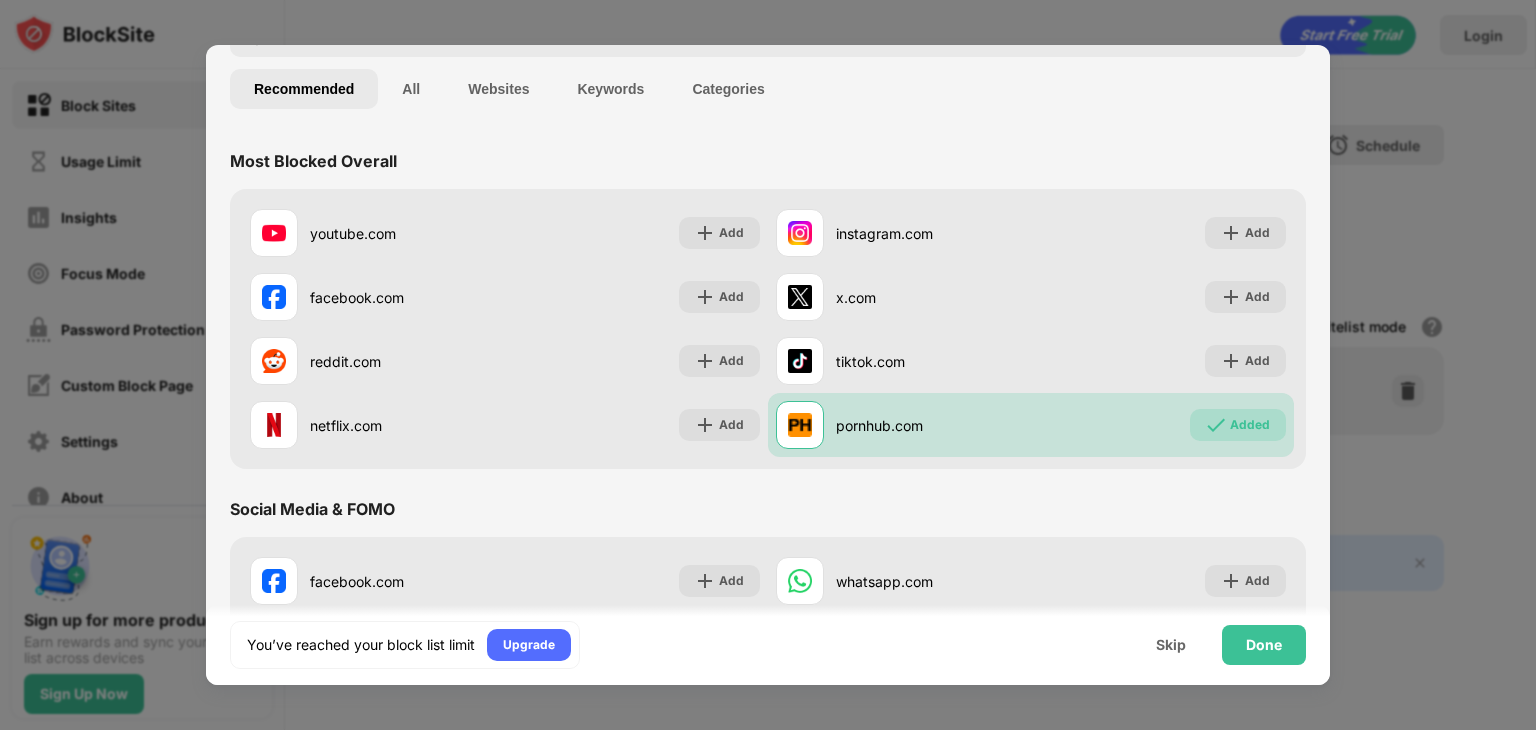 scroll, scrollTop: 0, scrollLeft: 0, axis: both 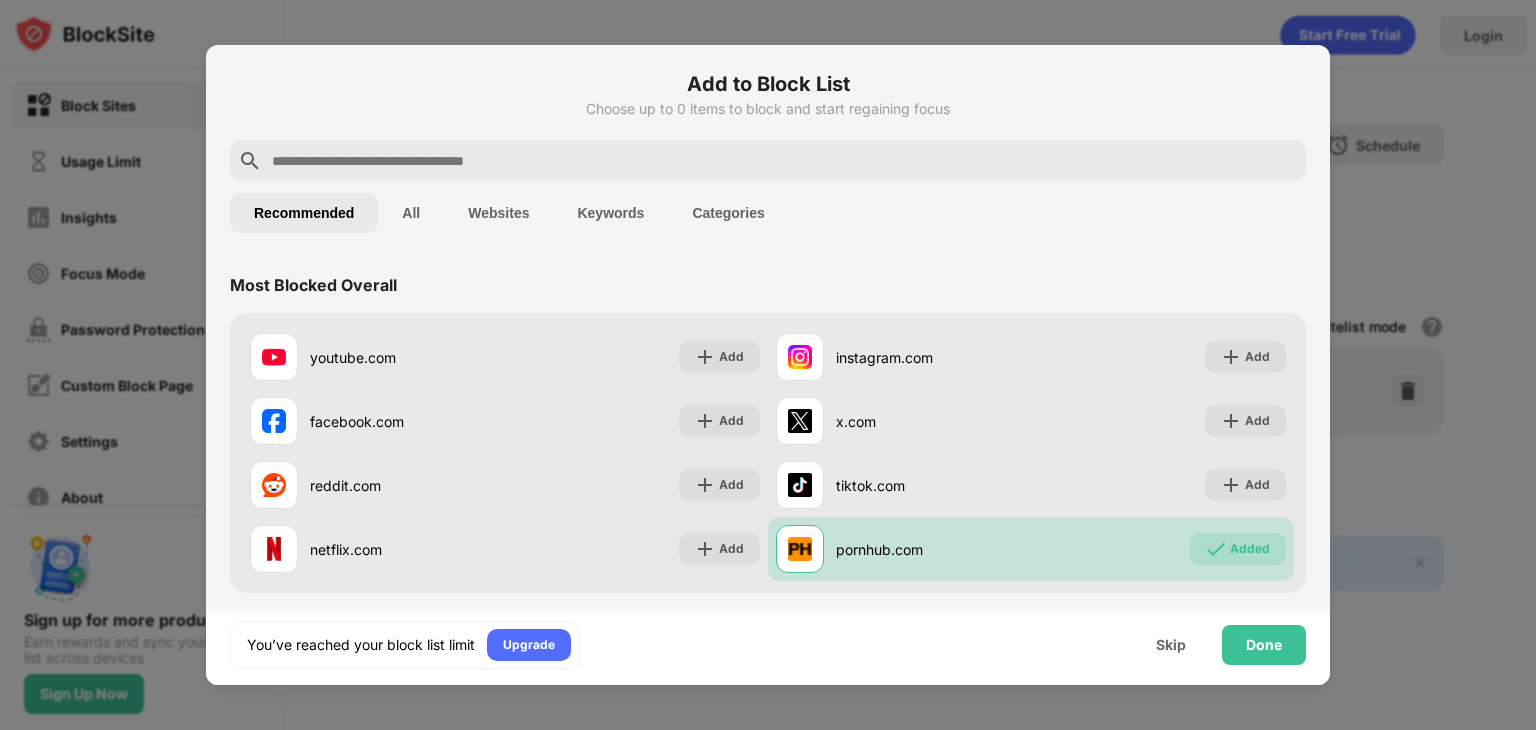 click on "All" at bounding box center [411, 213] 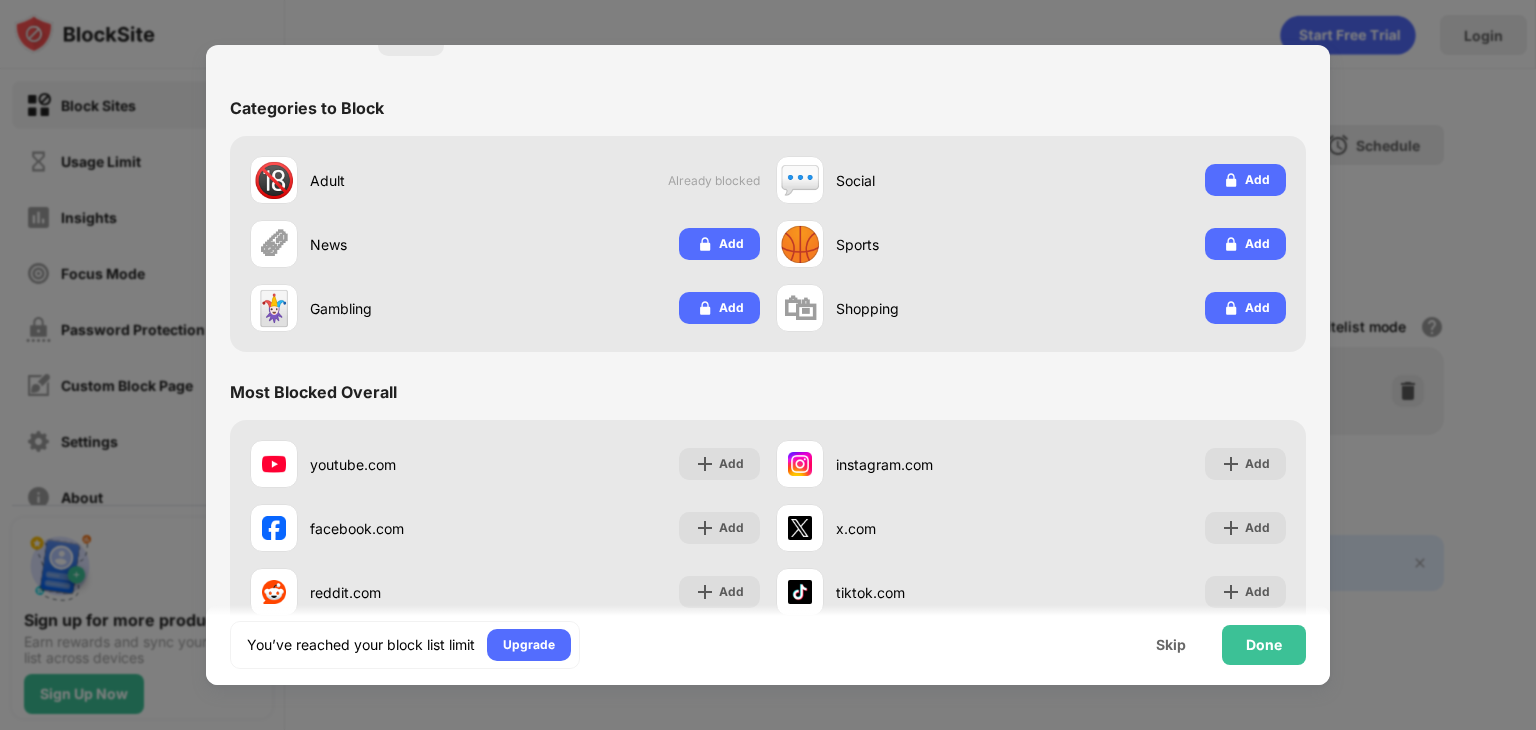 scroll, scrollTop: 0, scrollLeft: 0, axis: both 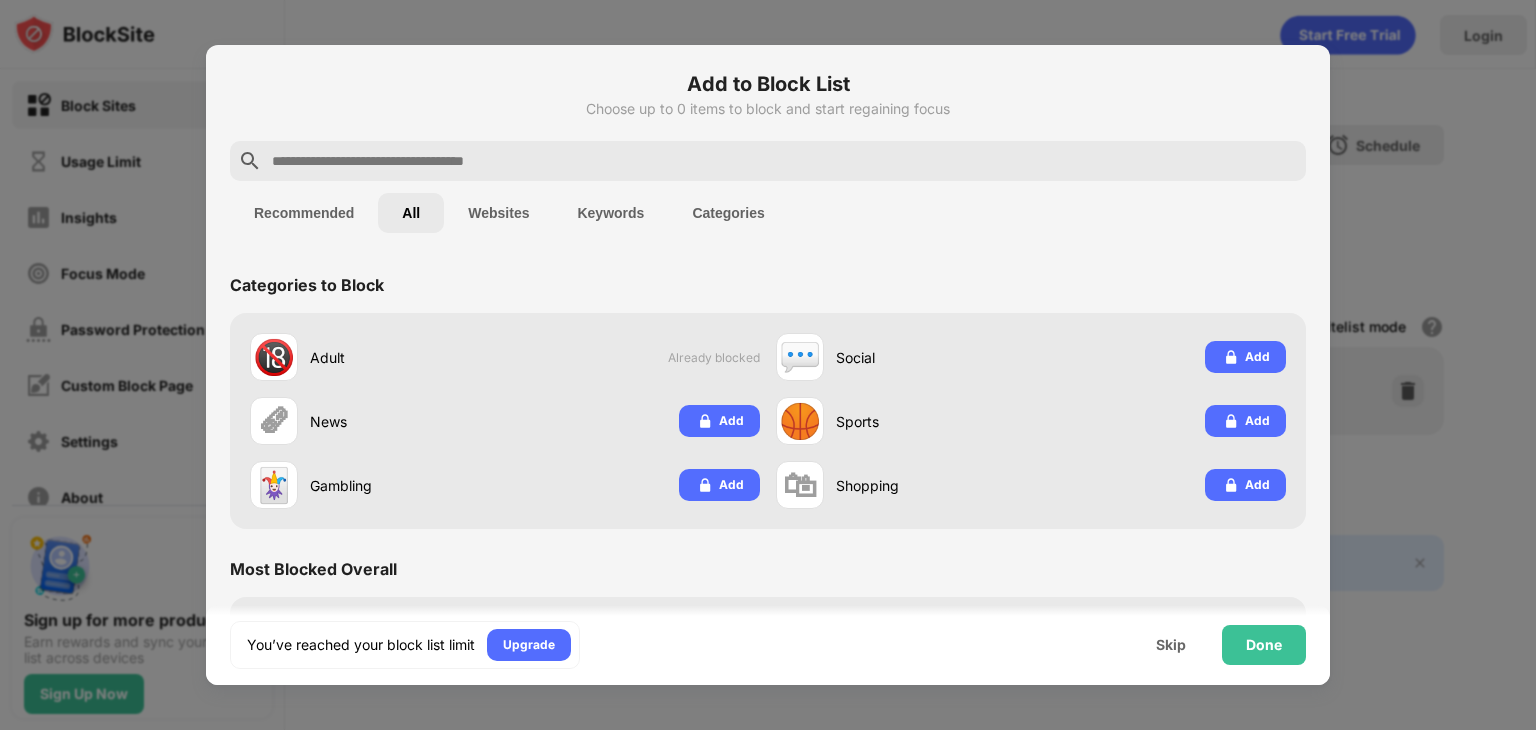 click on "Keywords" at bounding box center (610, 213) 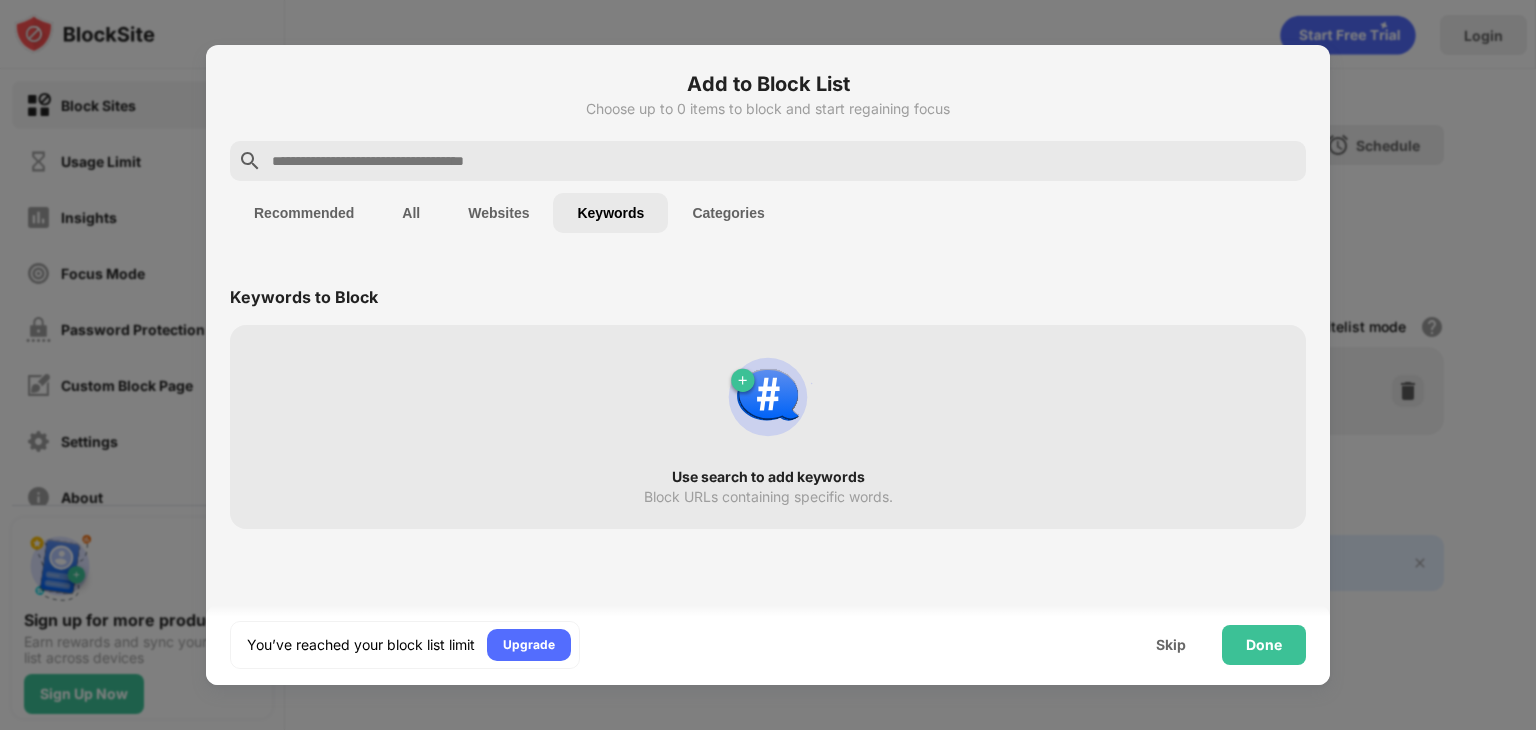 click on "Websites" at bounding box center [498, 213] 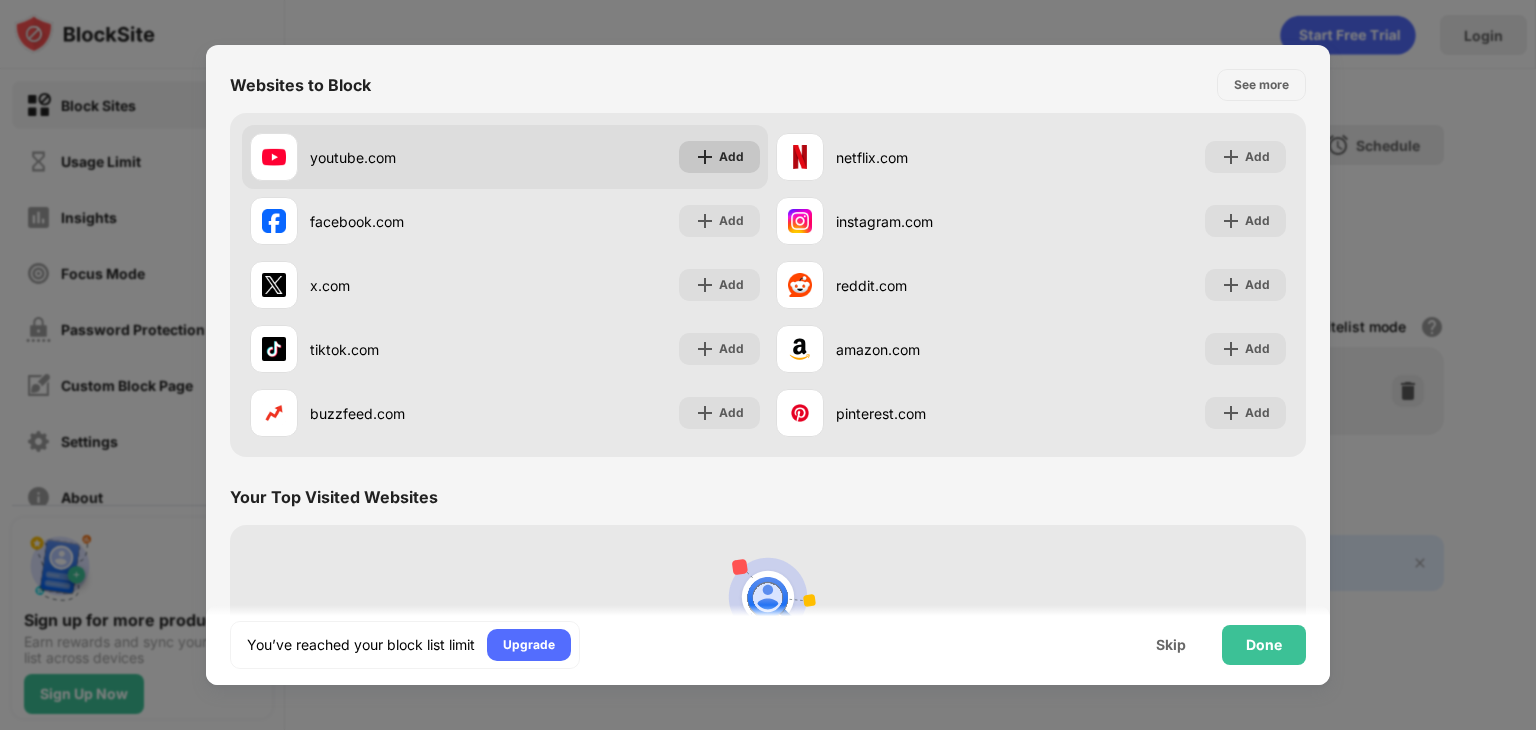scroll, scrollTop: 0, scrollLeft: 0, axis: both 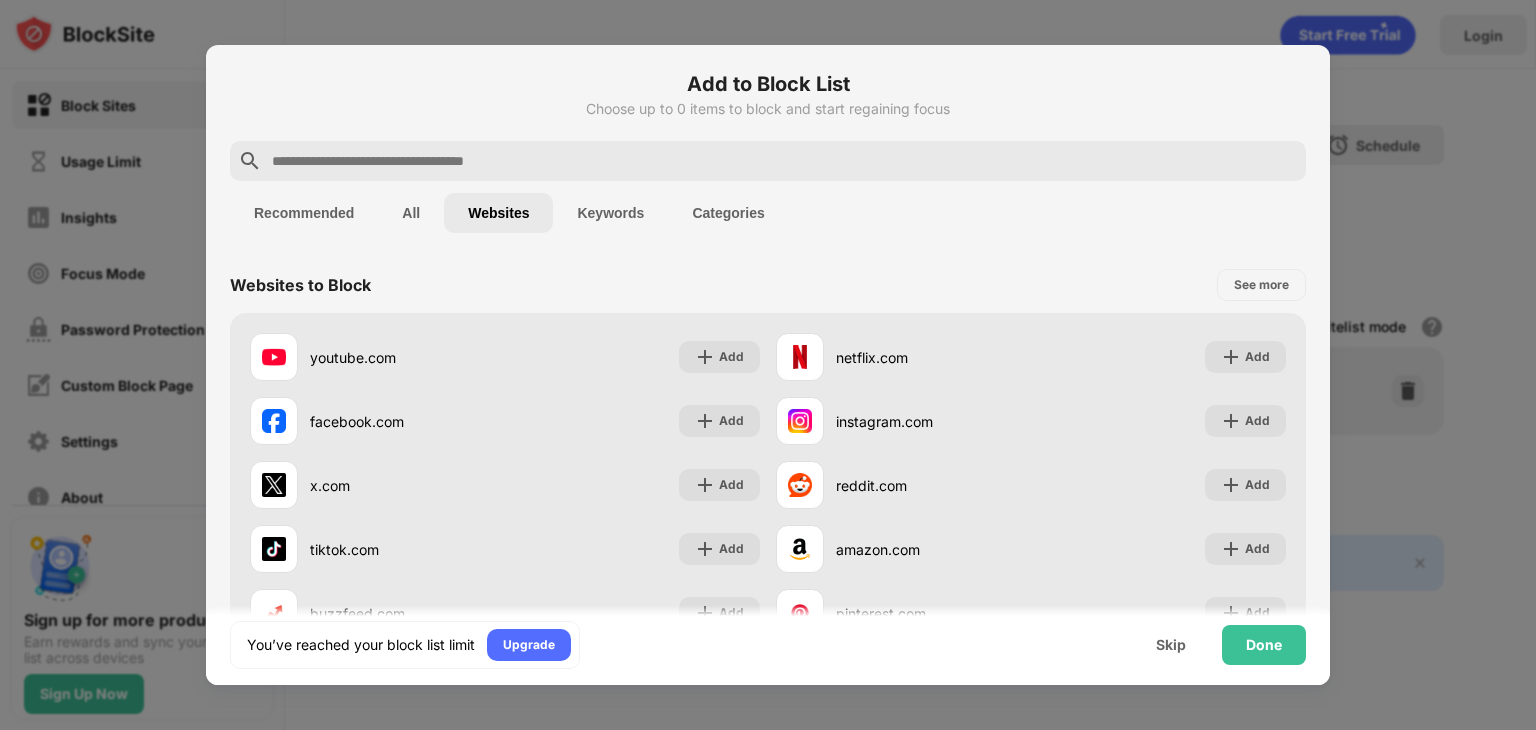 click on "Recommended" at bounding box center (304, 213) 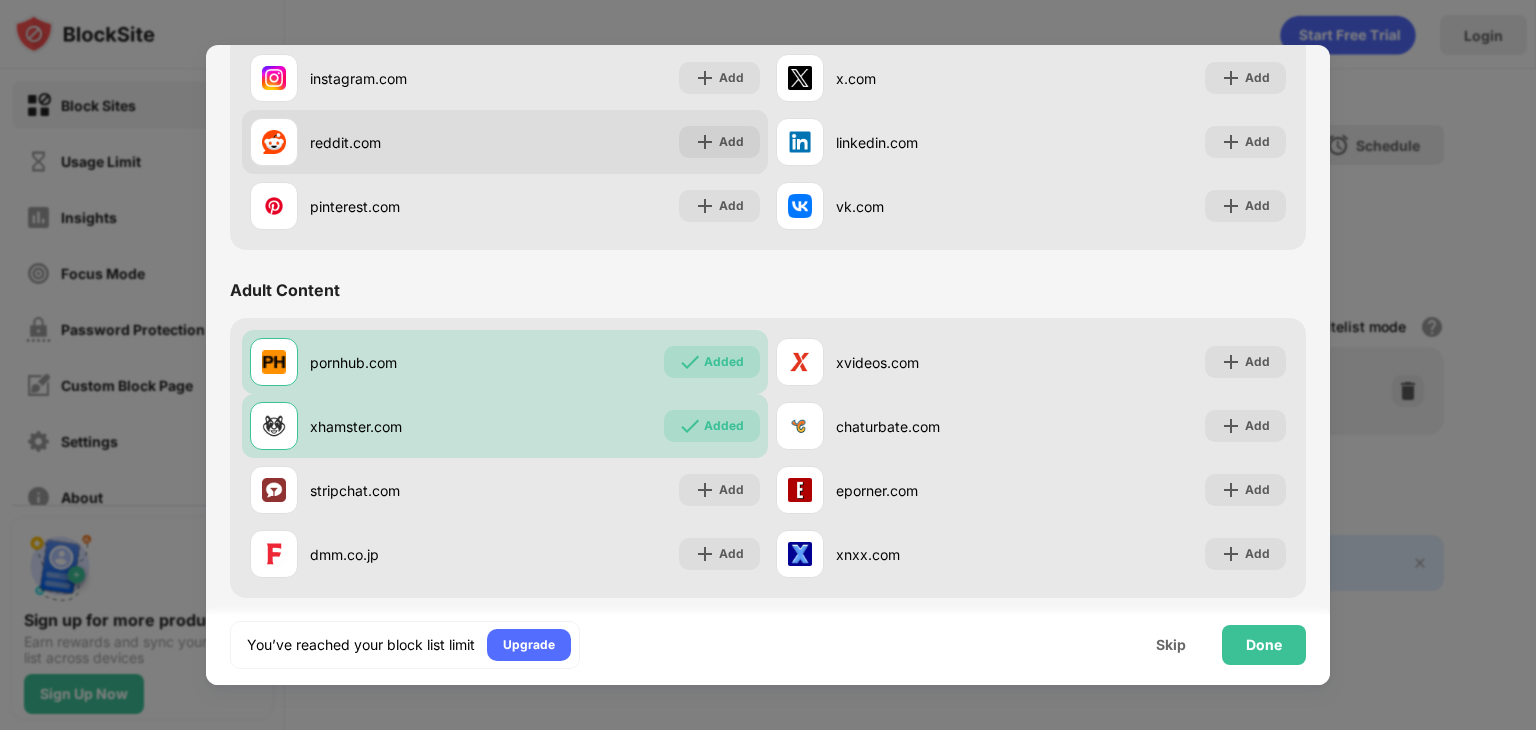 scroll, scrollTop: 800, scrollLeft: 0, axis: vertical 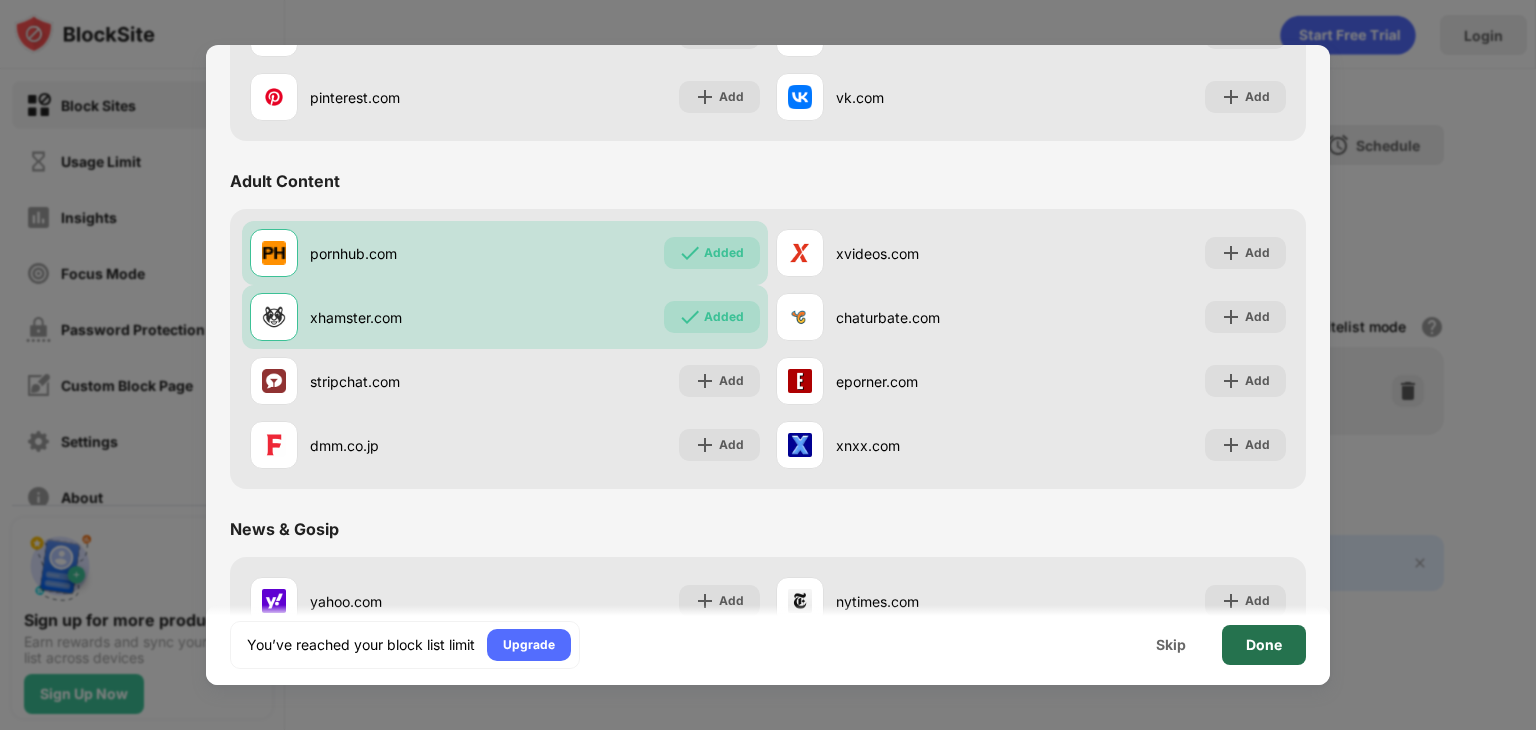 click on "Done" at bounding box center [1264, 645] 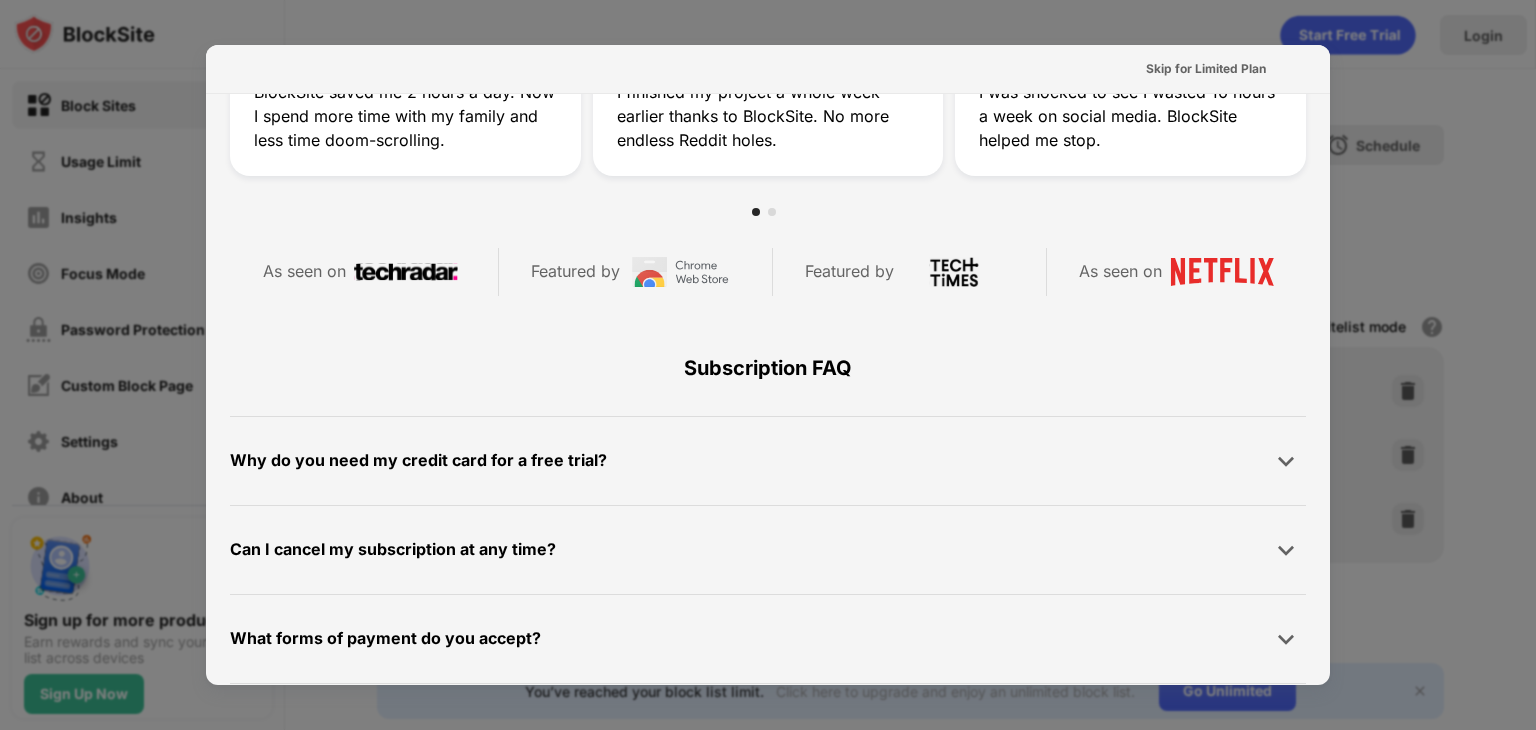 scroll, scrollTop: 975, scrollLeft: 0, axis: vertical 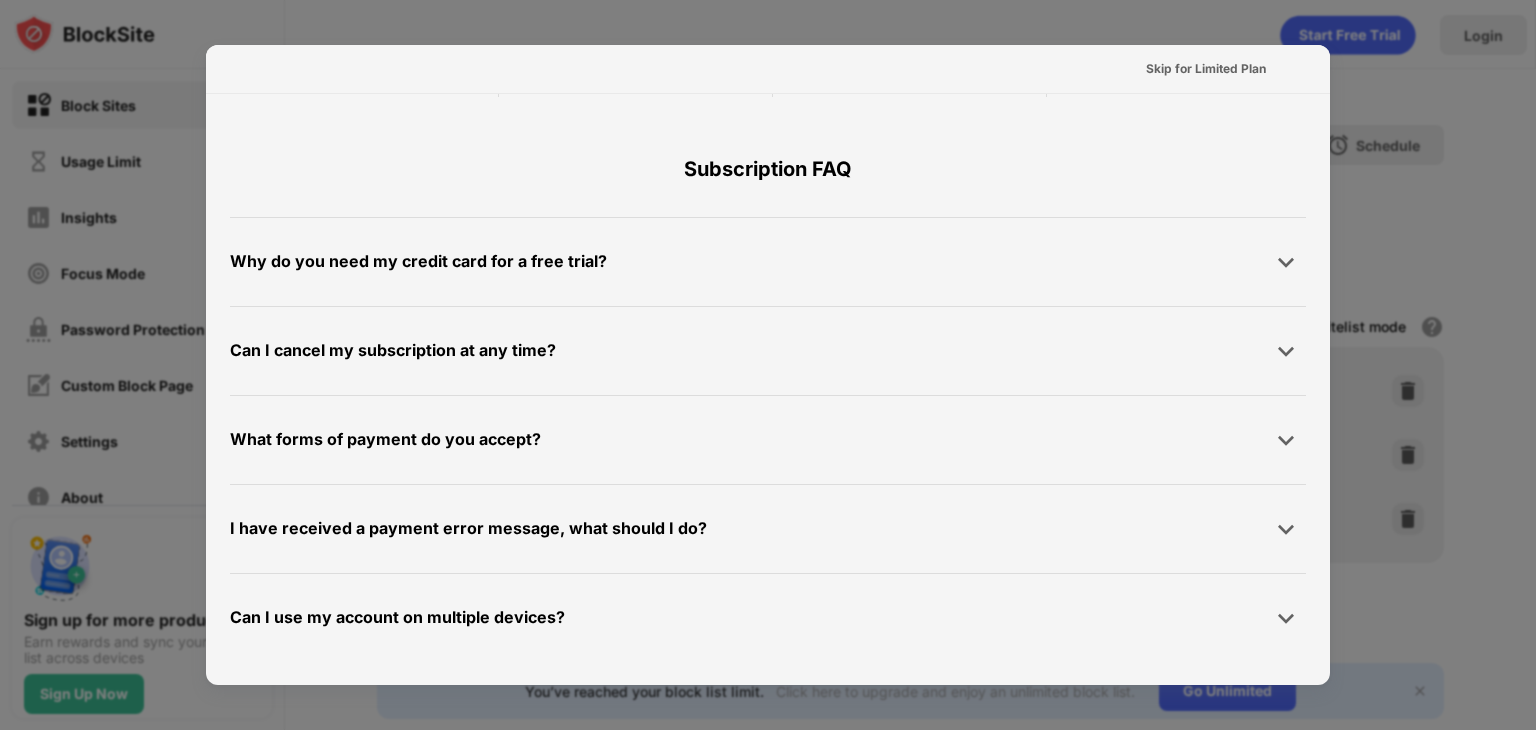 click at bounding box center (768, 365) 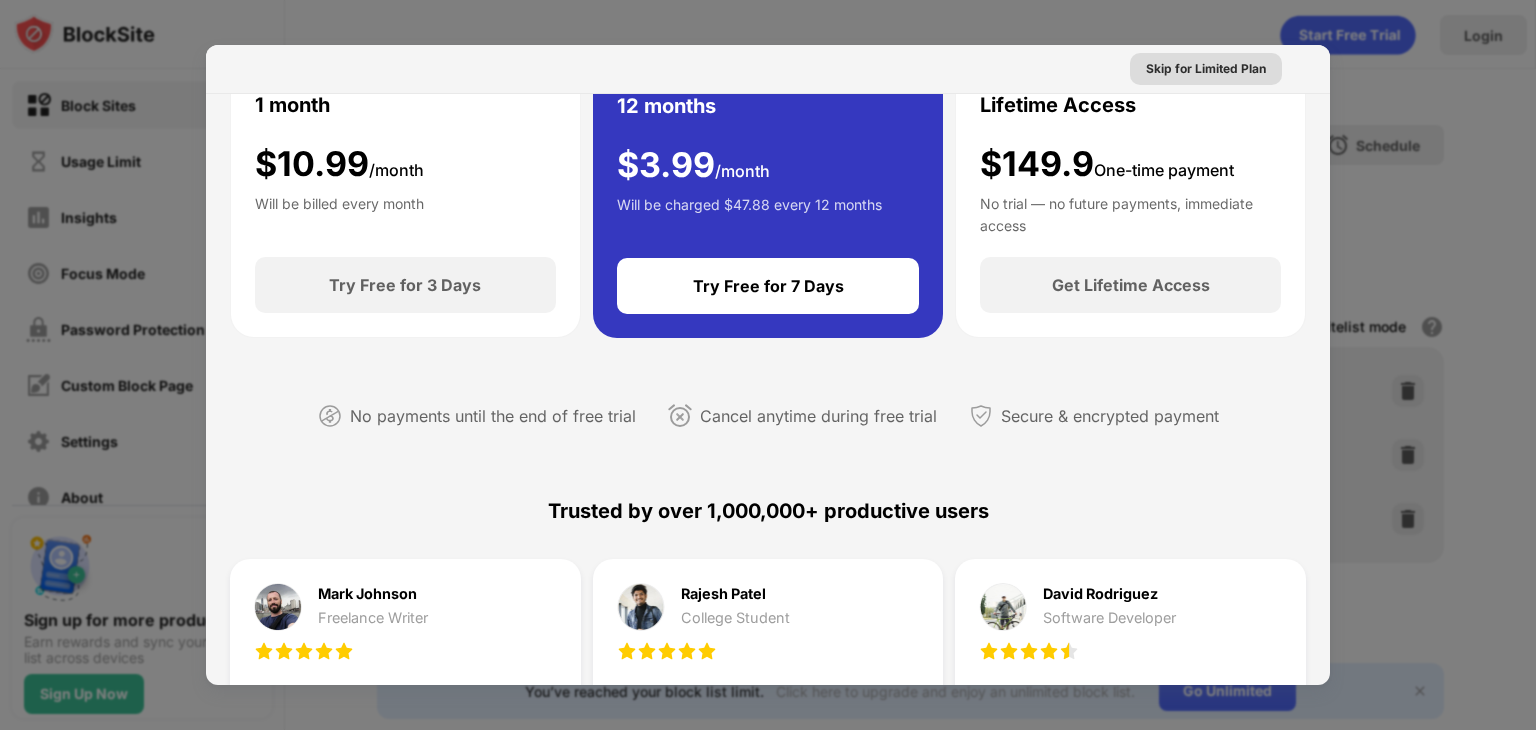 scroll, scrollTop: 18, scrollLeft: 0, axis: vertical 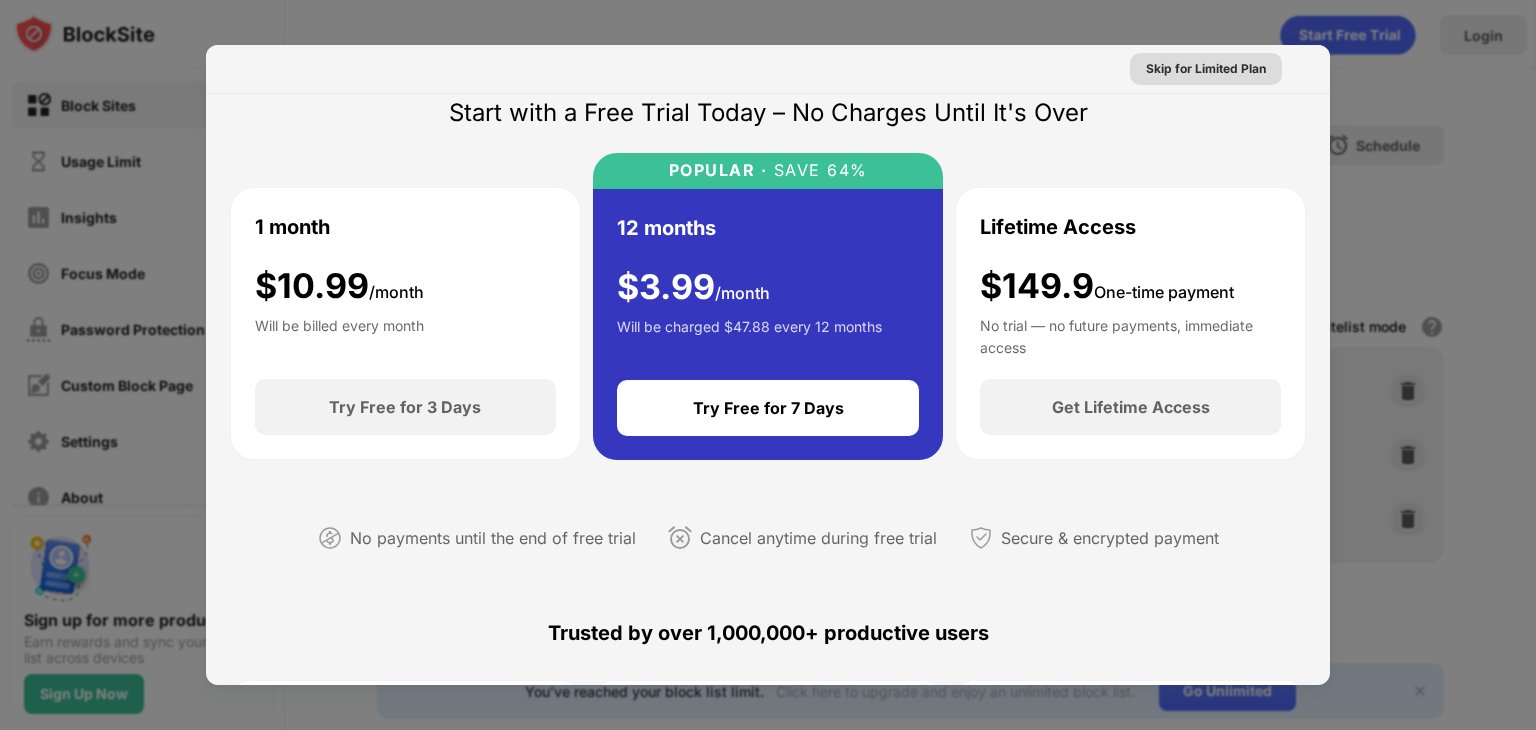 click on "Skip for Limited Plan" at bounding box center [1206, 69] 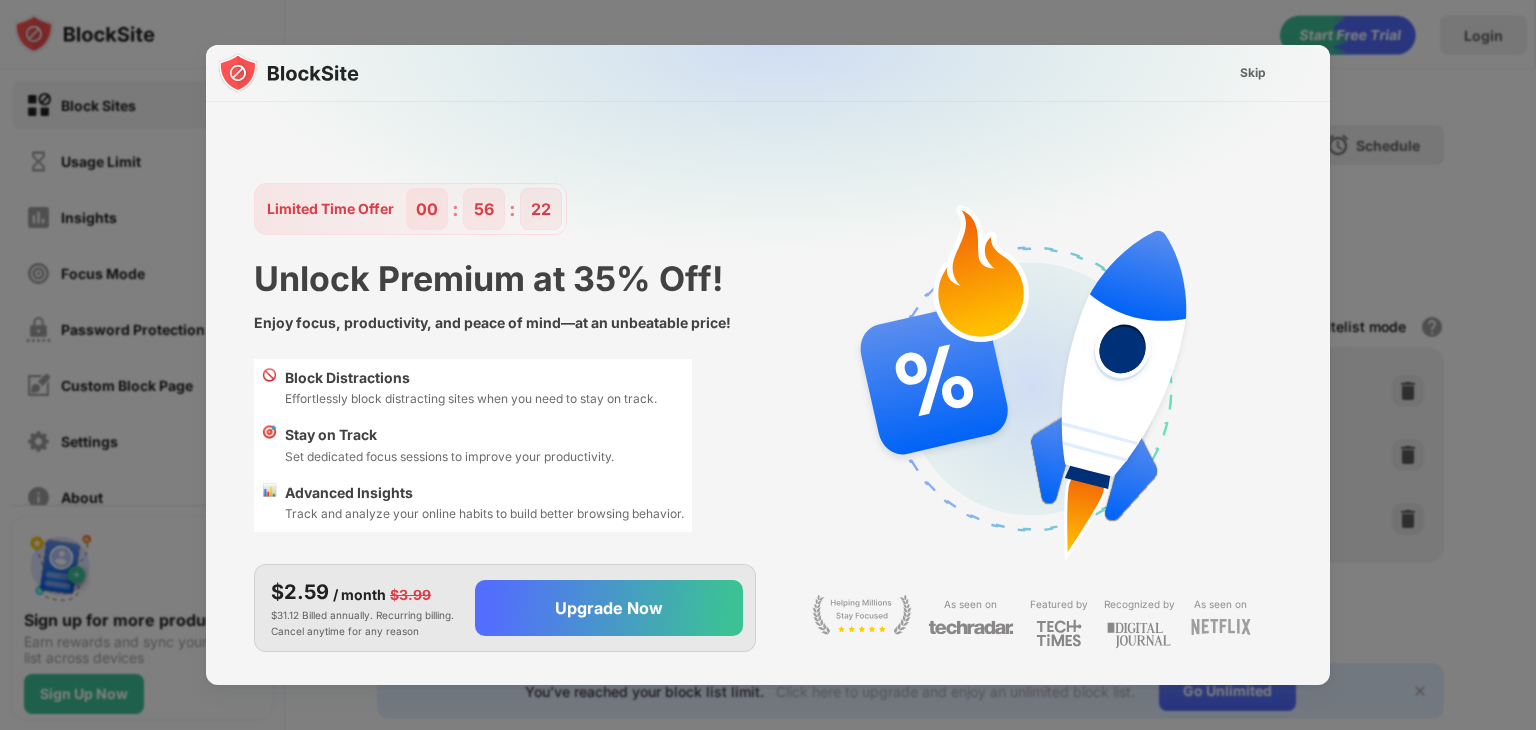 scroll, scrollTop: 0, scrollLeft: 0, axis: both 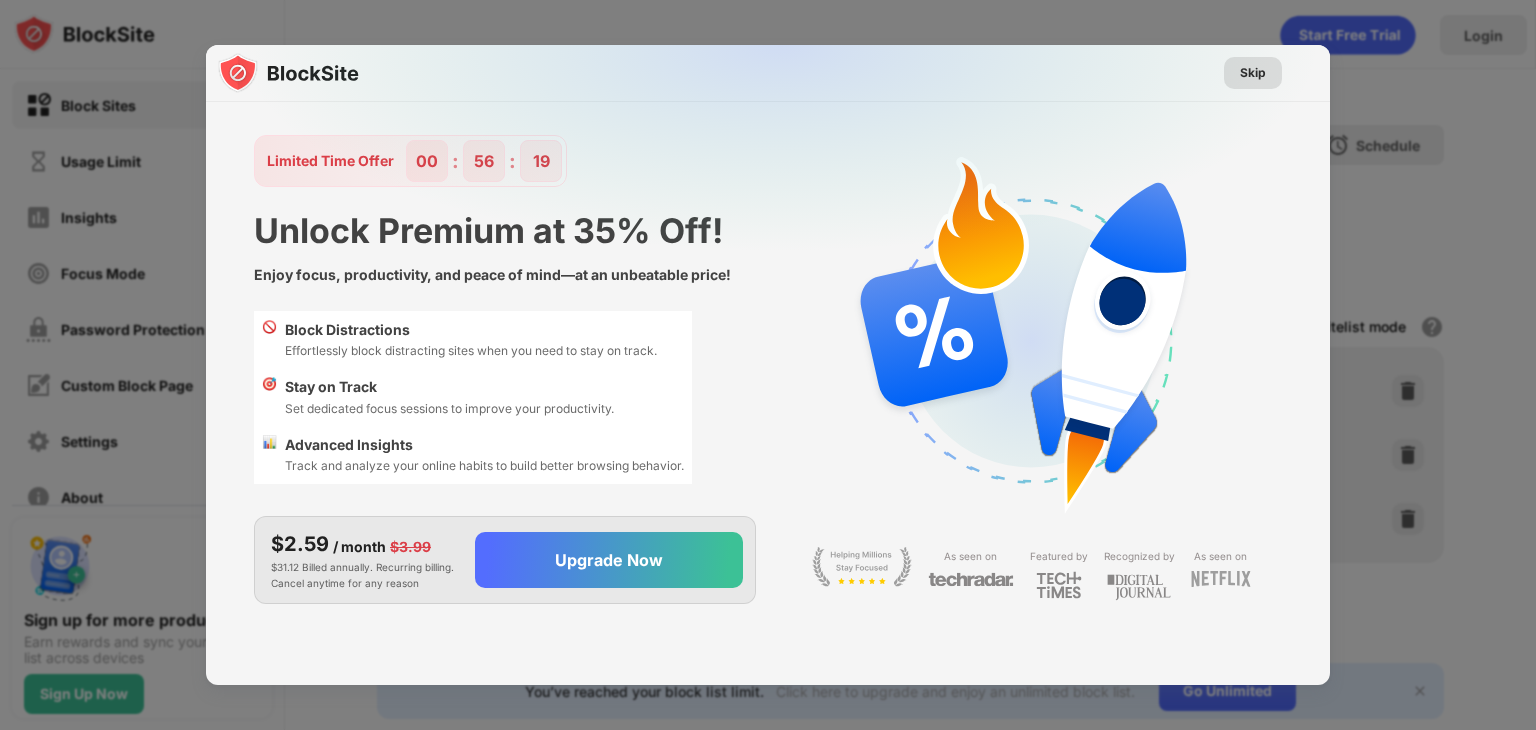 click on "Skip" at bounding box center (1253, 73) 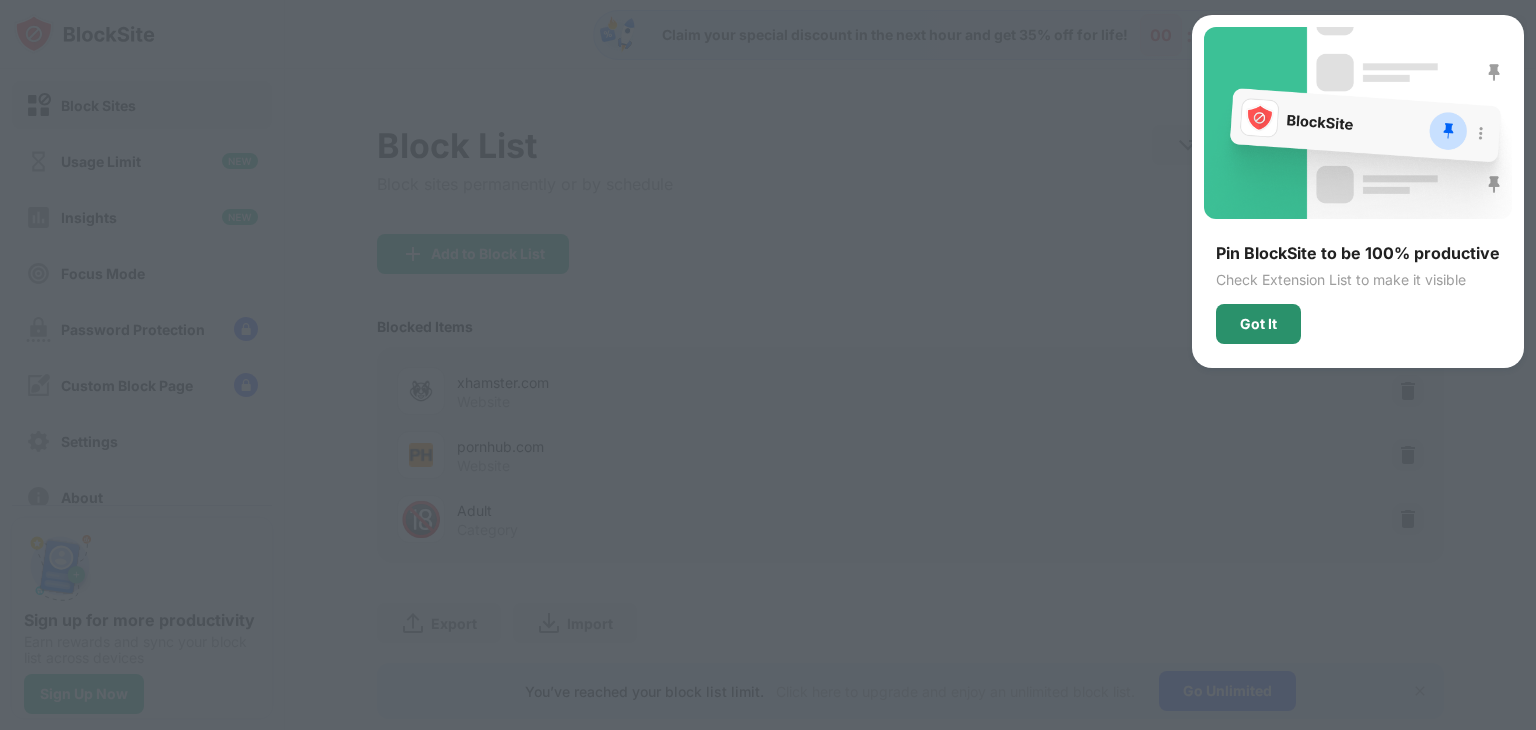 click on "Got It" at bounding box center [1258, 324] 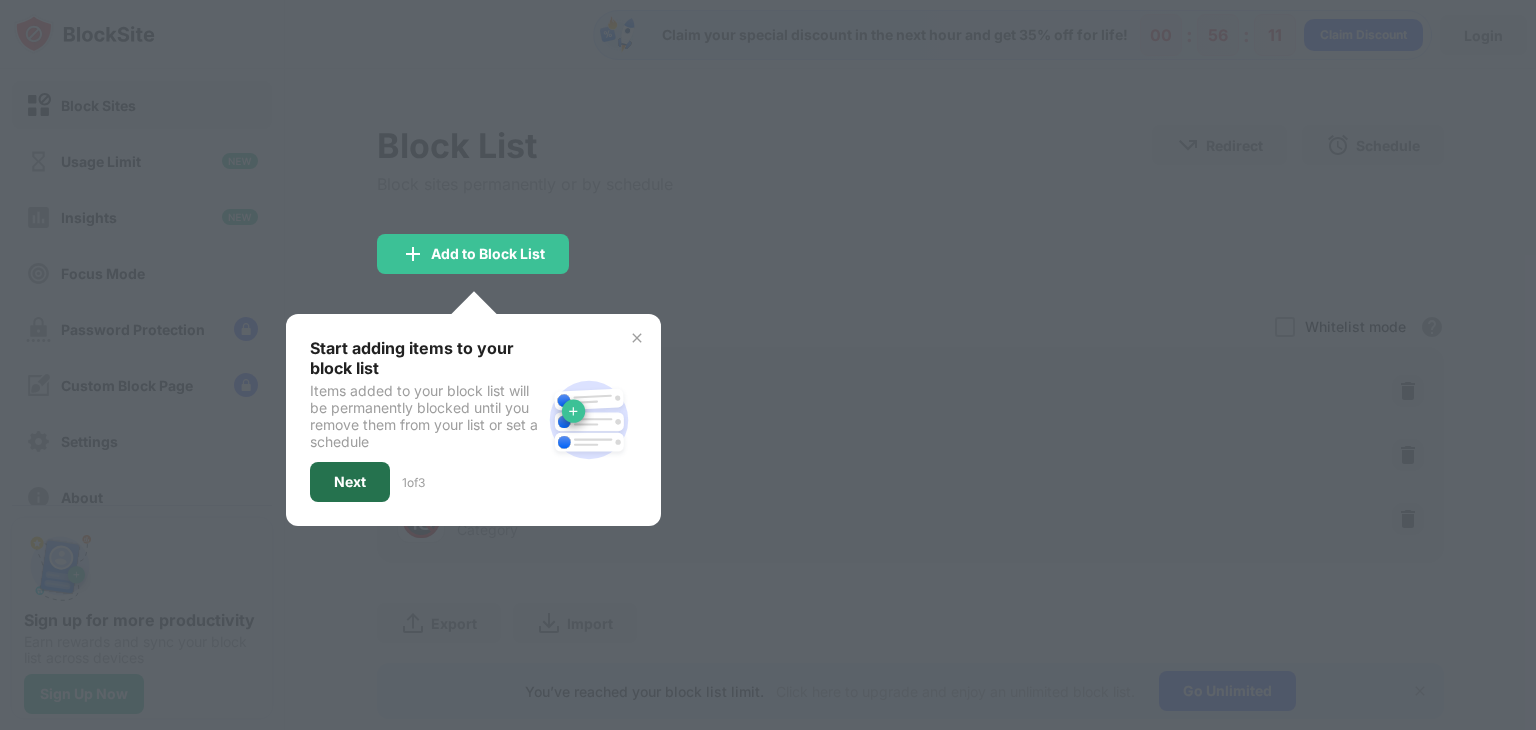 click on "Next" at bounding box center (350, 482) 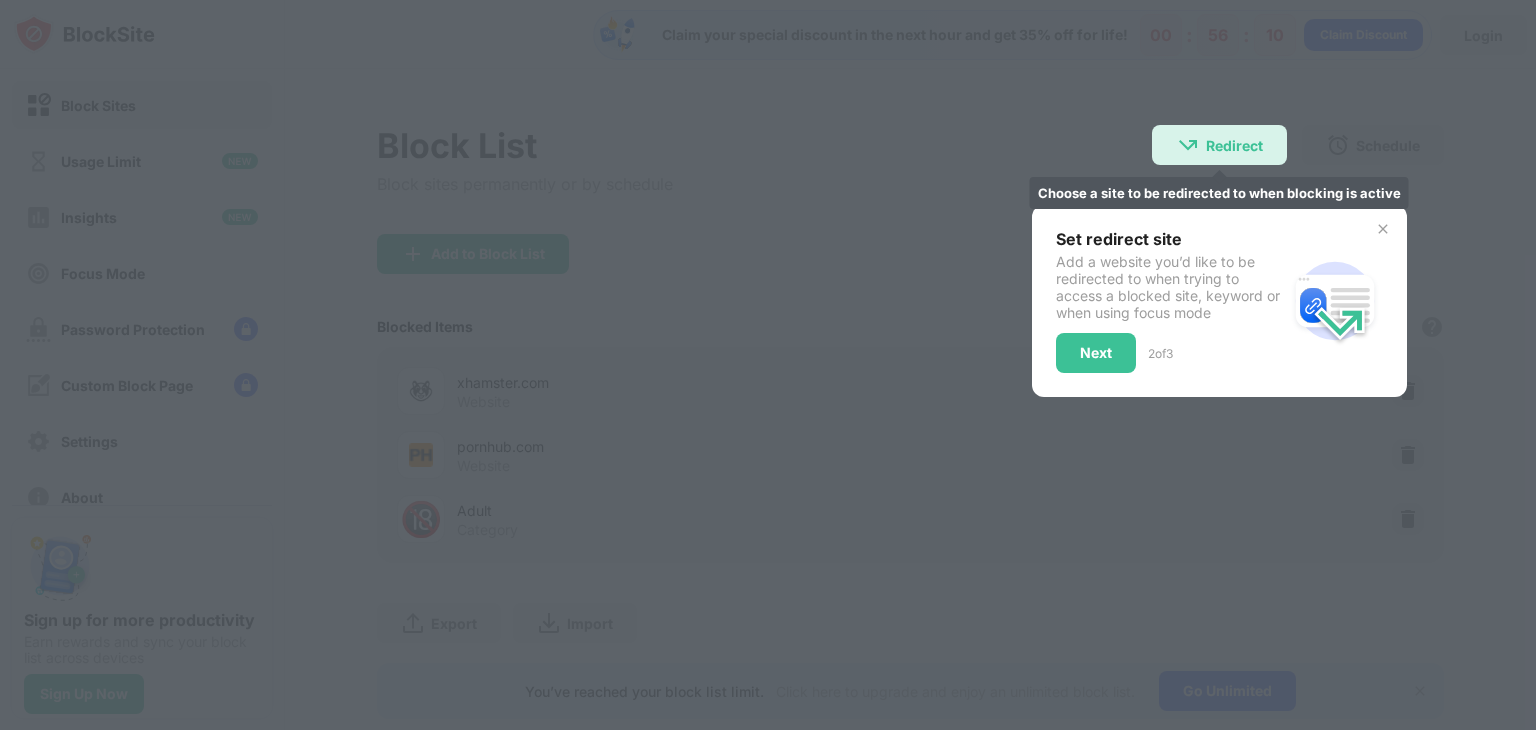 click on "Redirect Choose a site to be redirected to when blocking is active" at bounding box center (1219, 145) 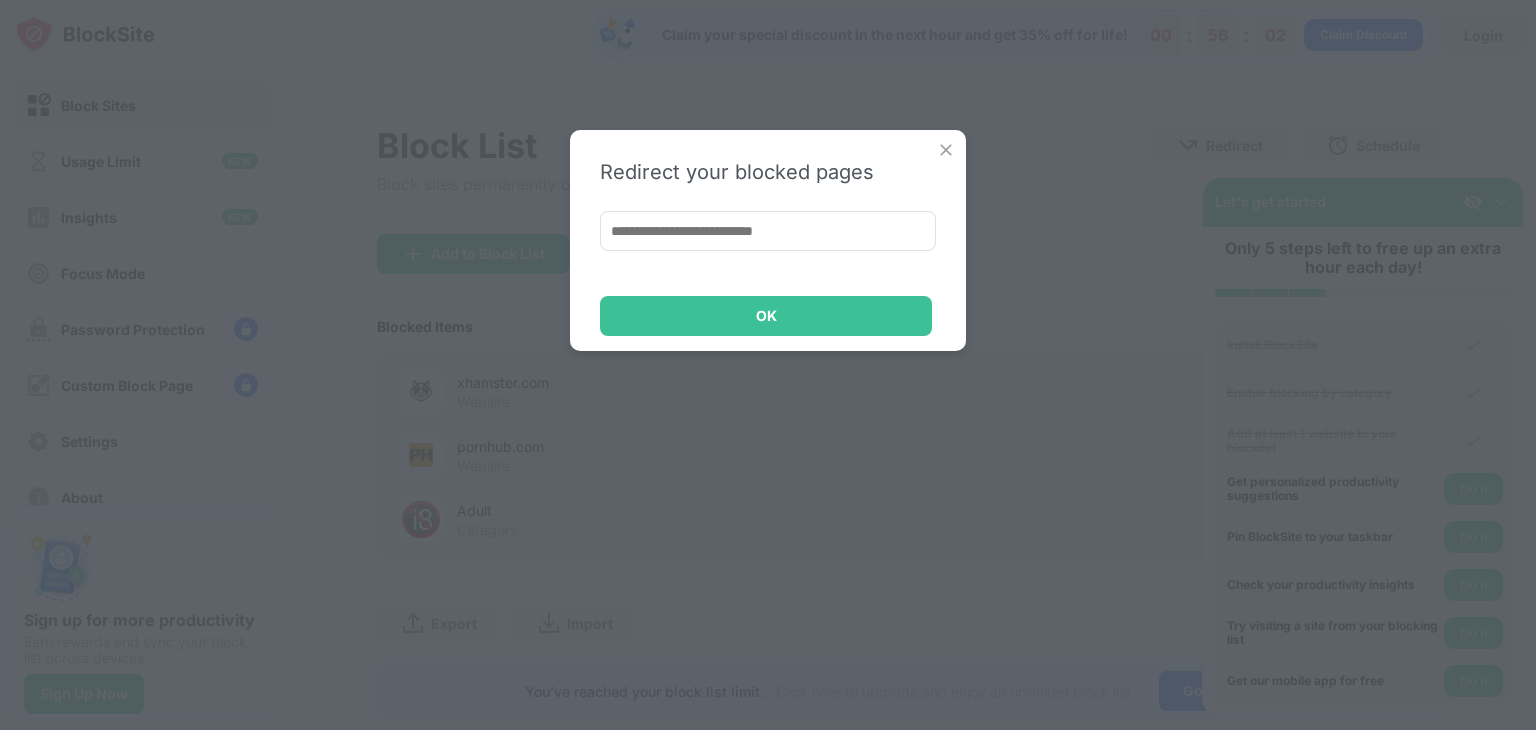 click at bounding box center (768, 231) 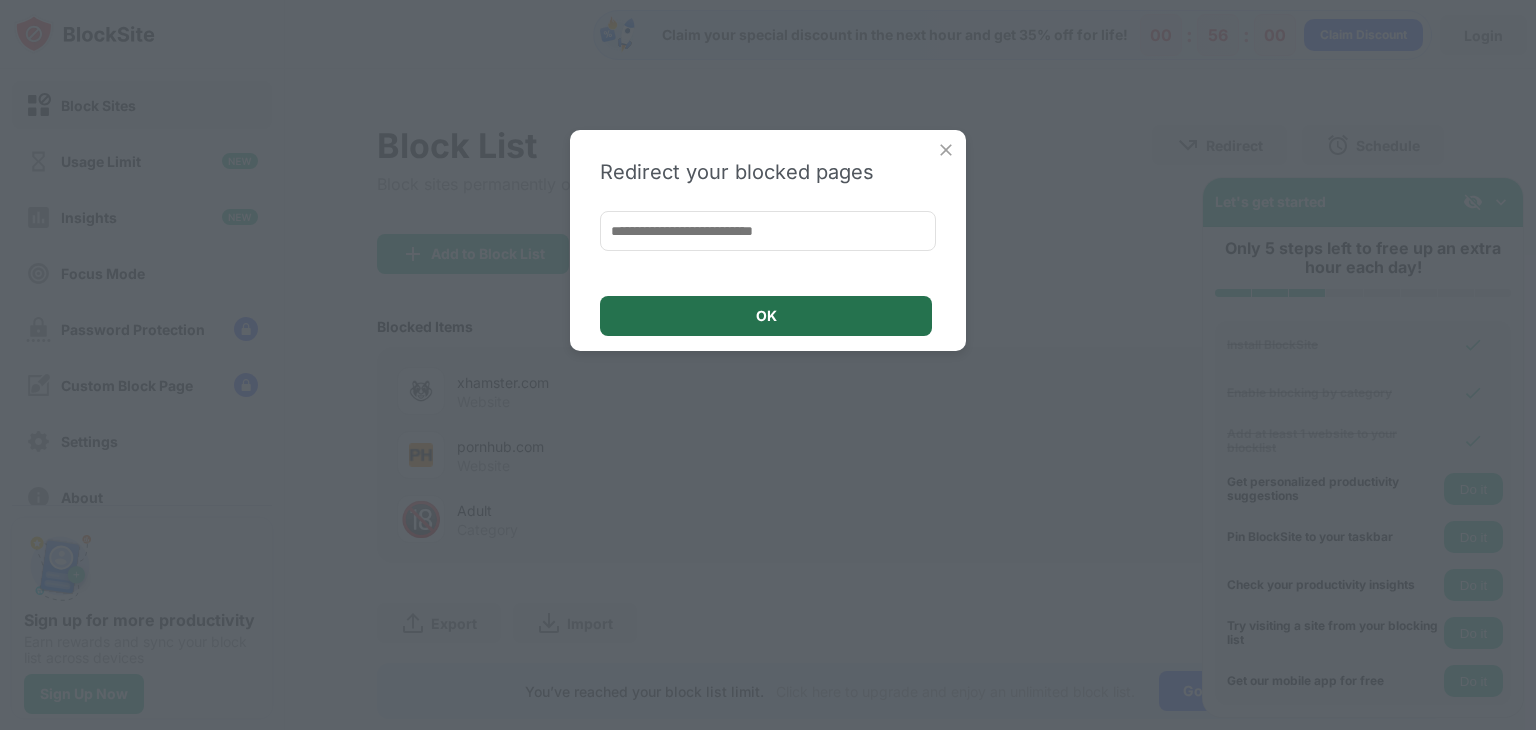 click on "OK" at bounding box center (766, 316) 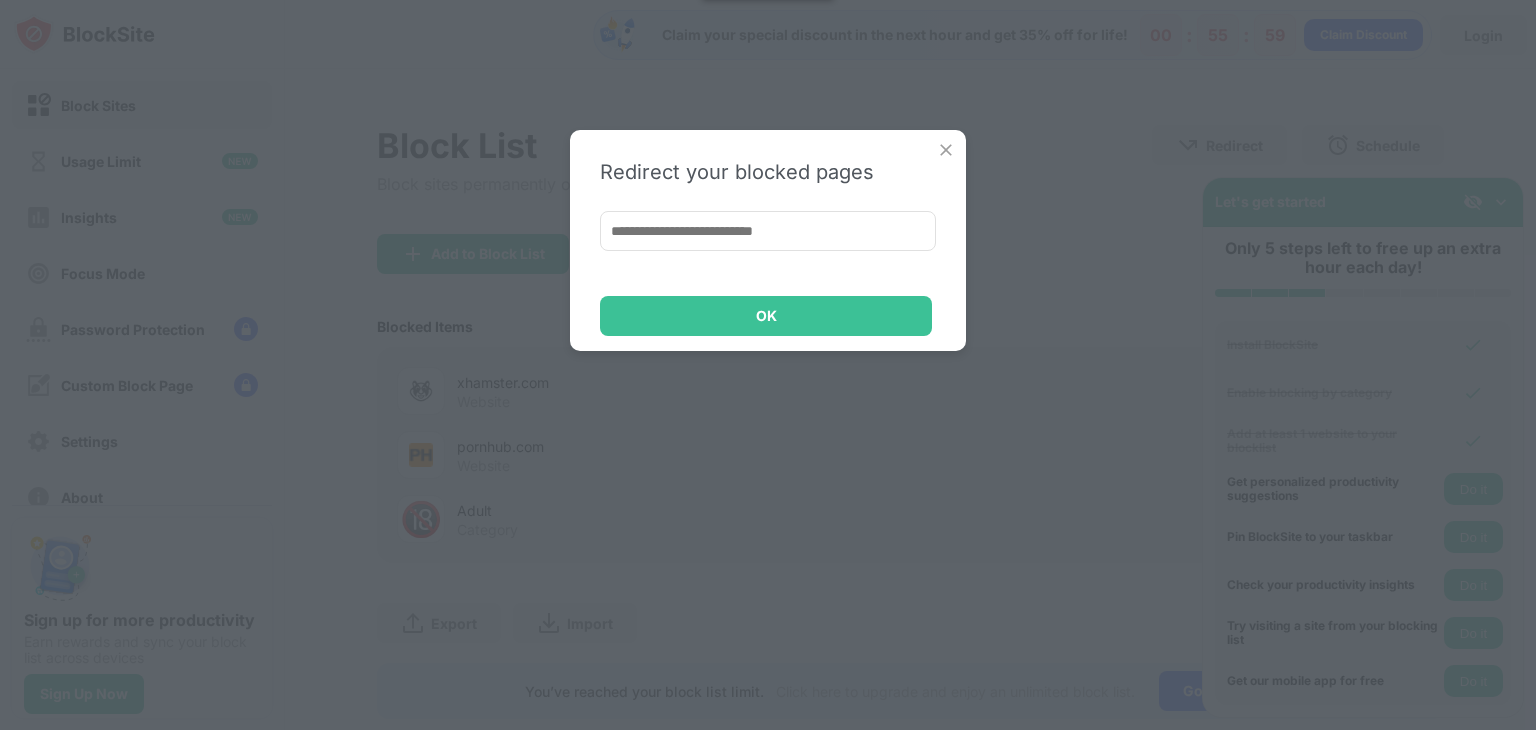 click at bounding box center (768, 231) 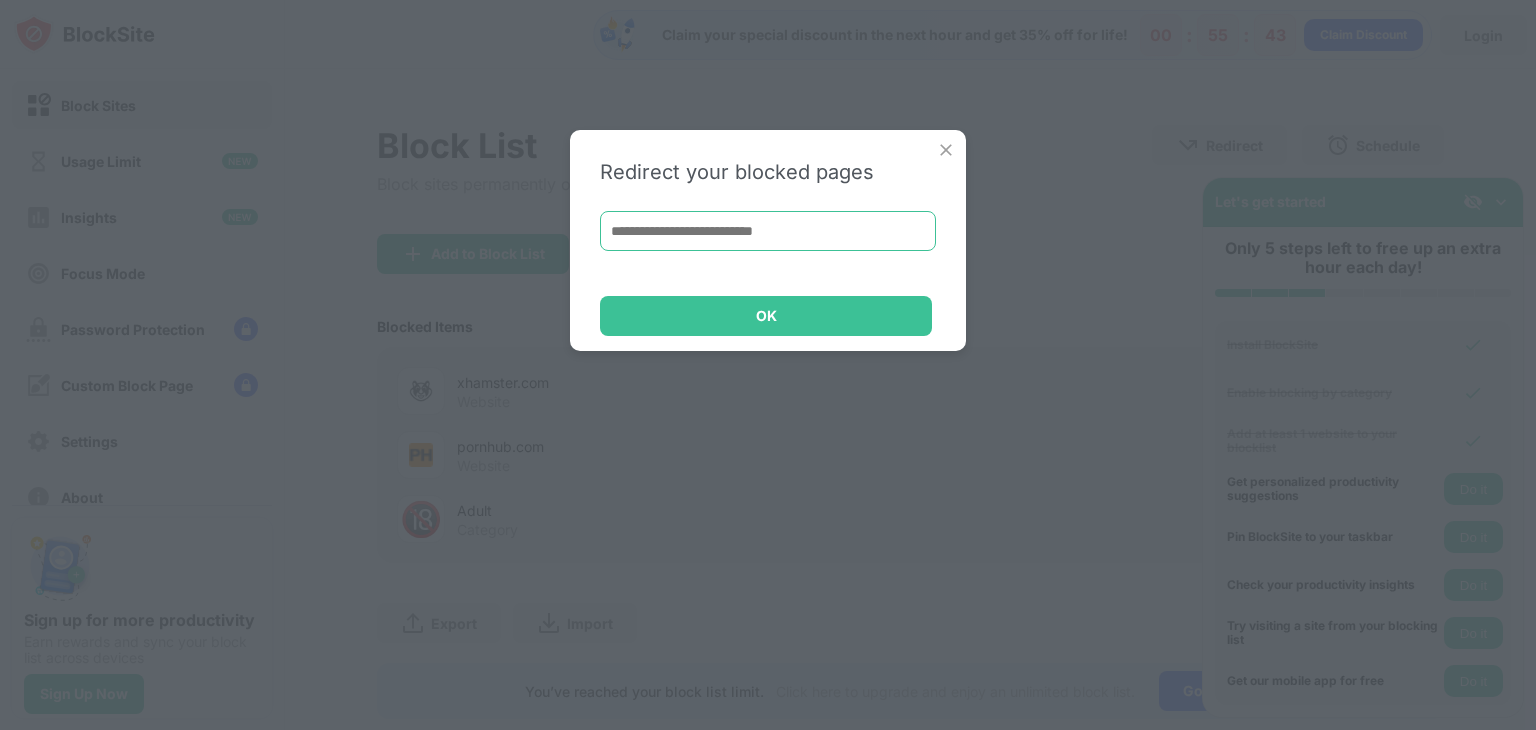 paste on "**********" 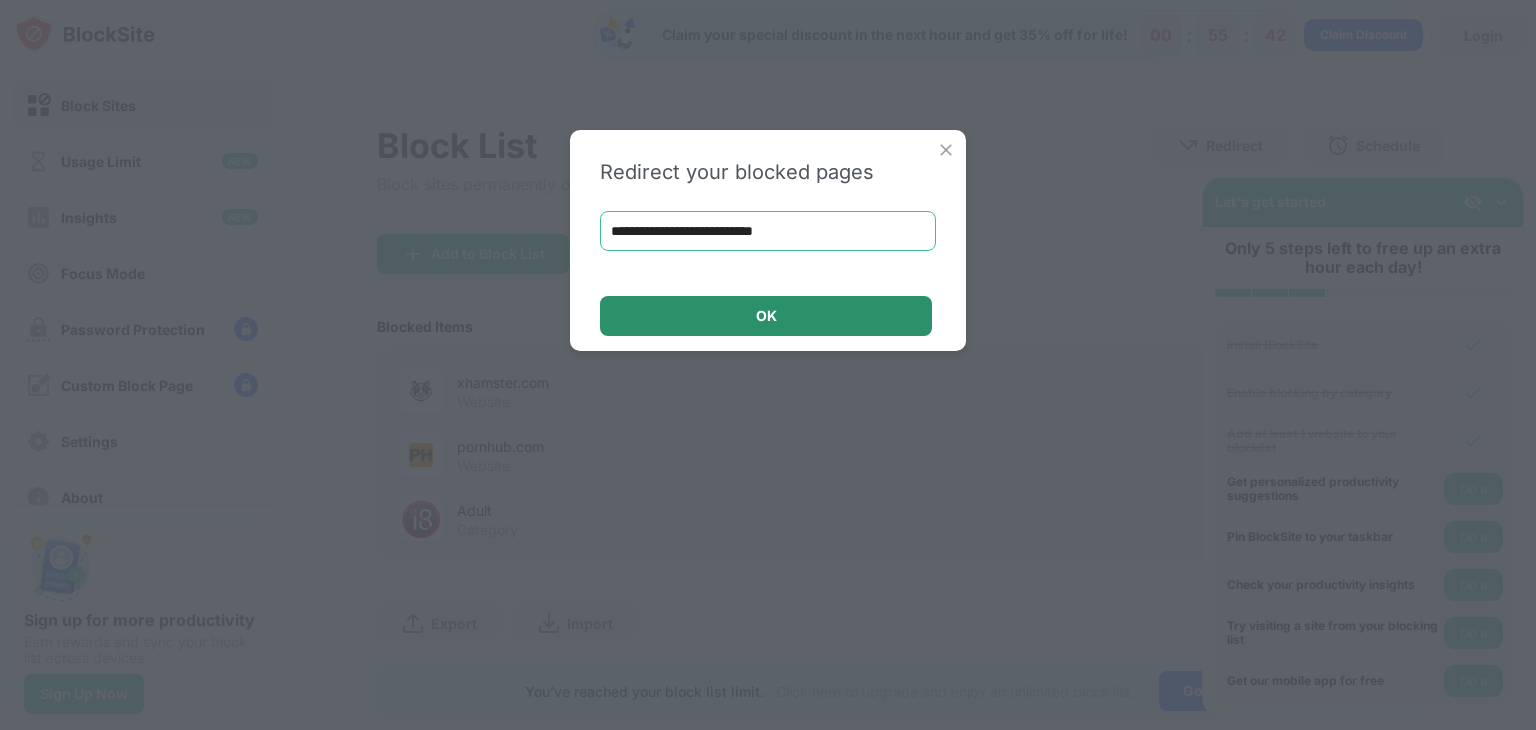 type on "**********" 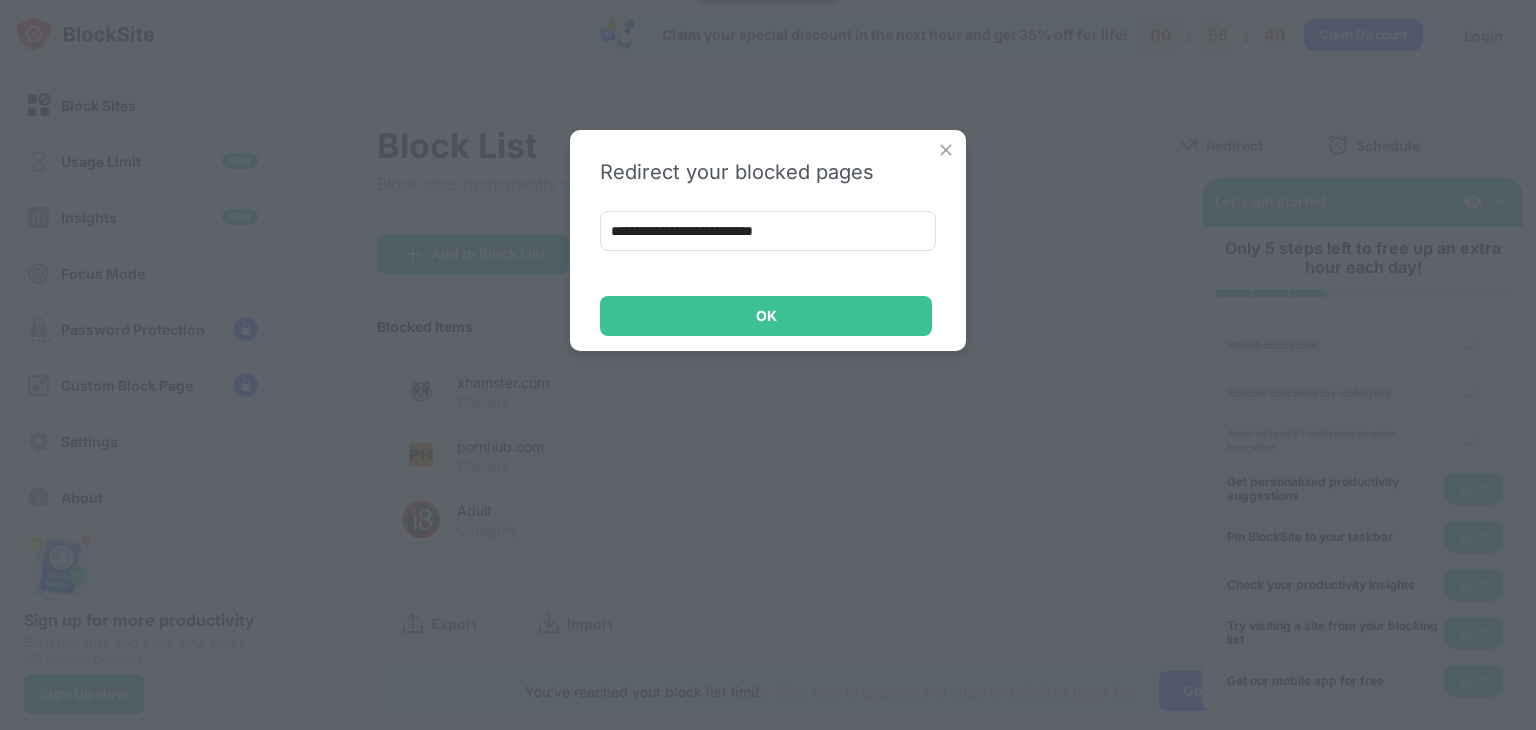 click at bounding box center (946, 150) 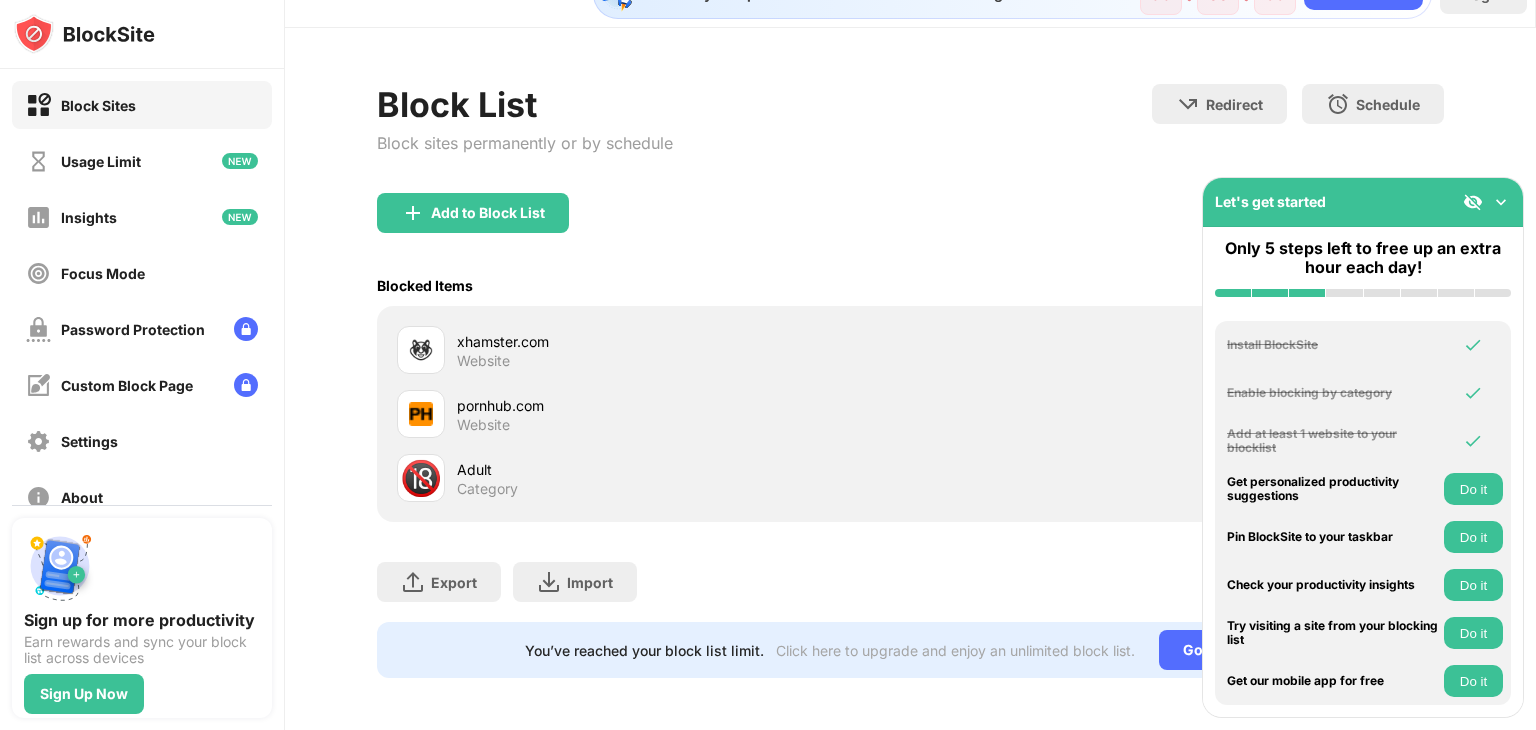 scroll, scrollTop: 59, scrollLeft: 0, axis: vertical 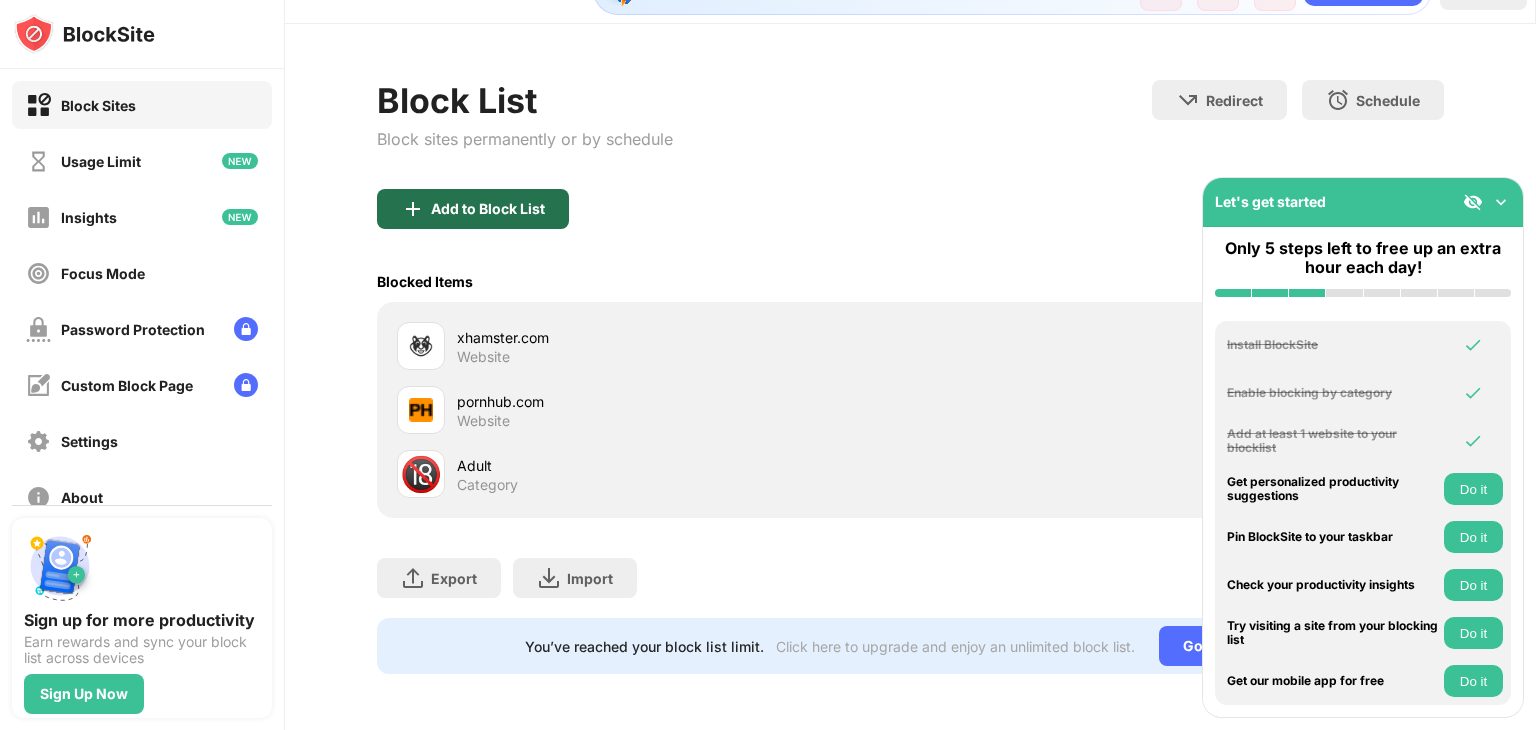 click on "Add to Block List" at bounding box center (473, 209) 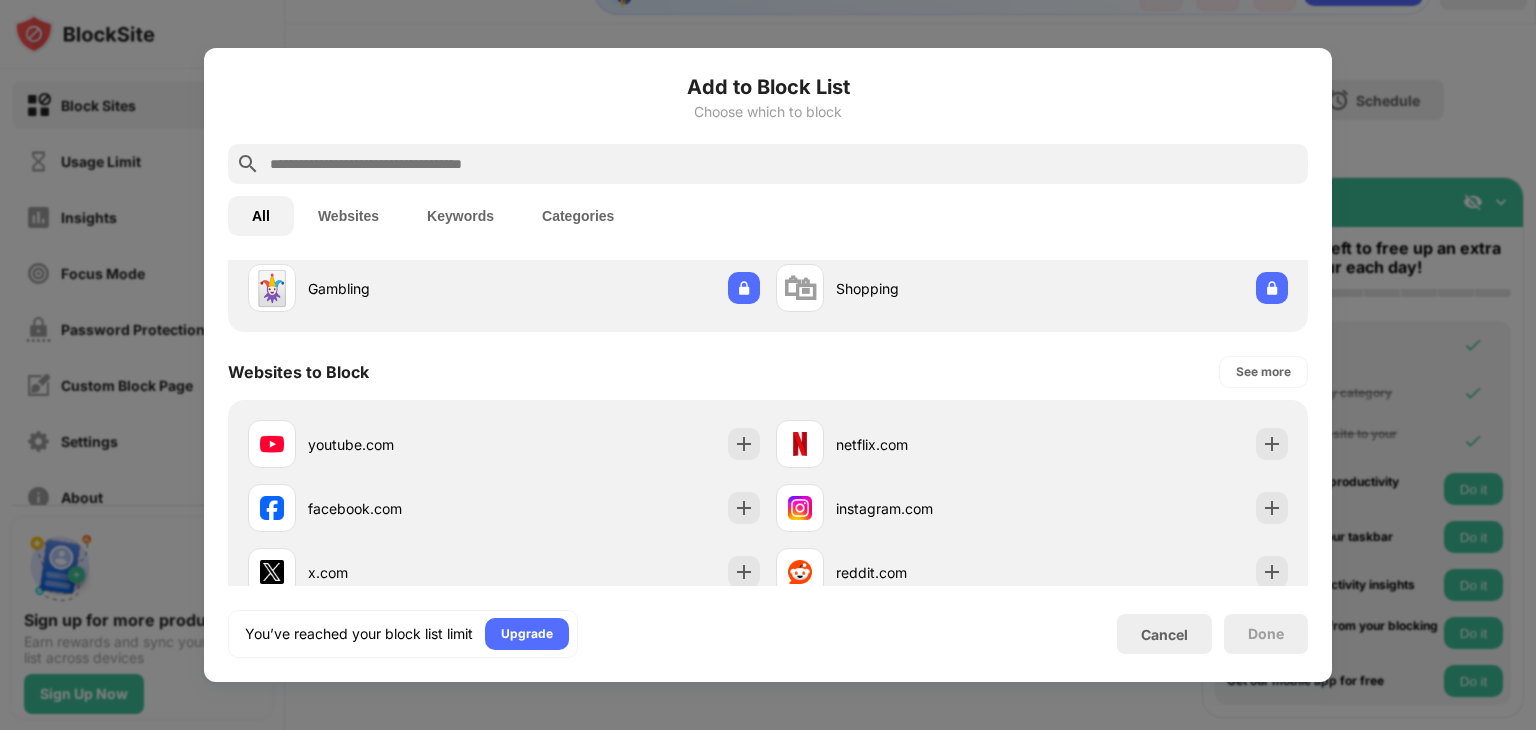 scroll, scrollTop: 0, scrollLeft: 0, axis: both 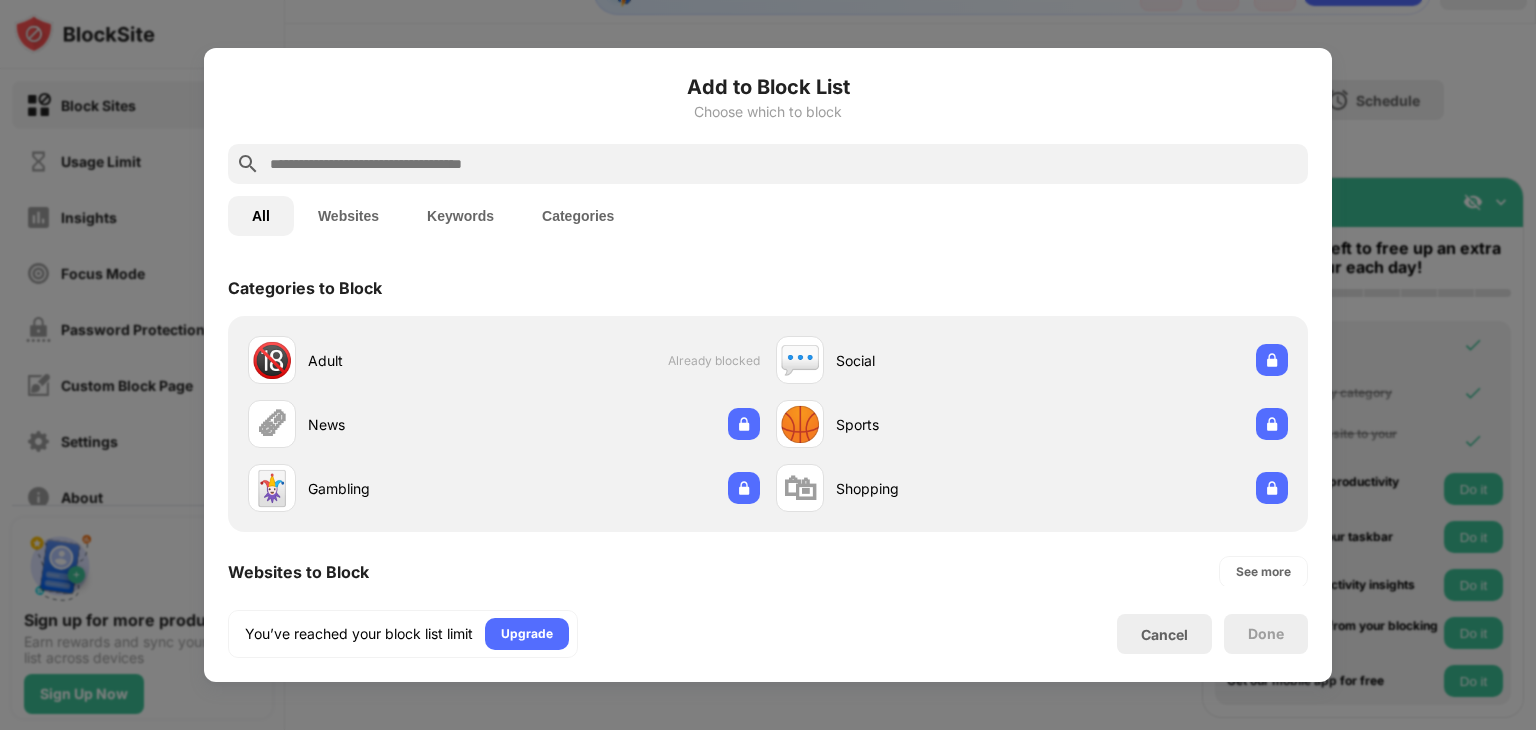 click on "Websites" at bounding box center (348, 216) 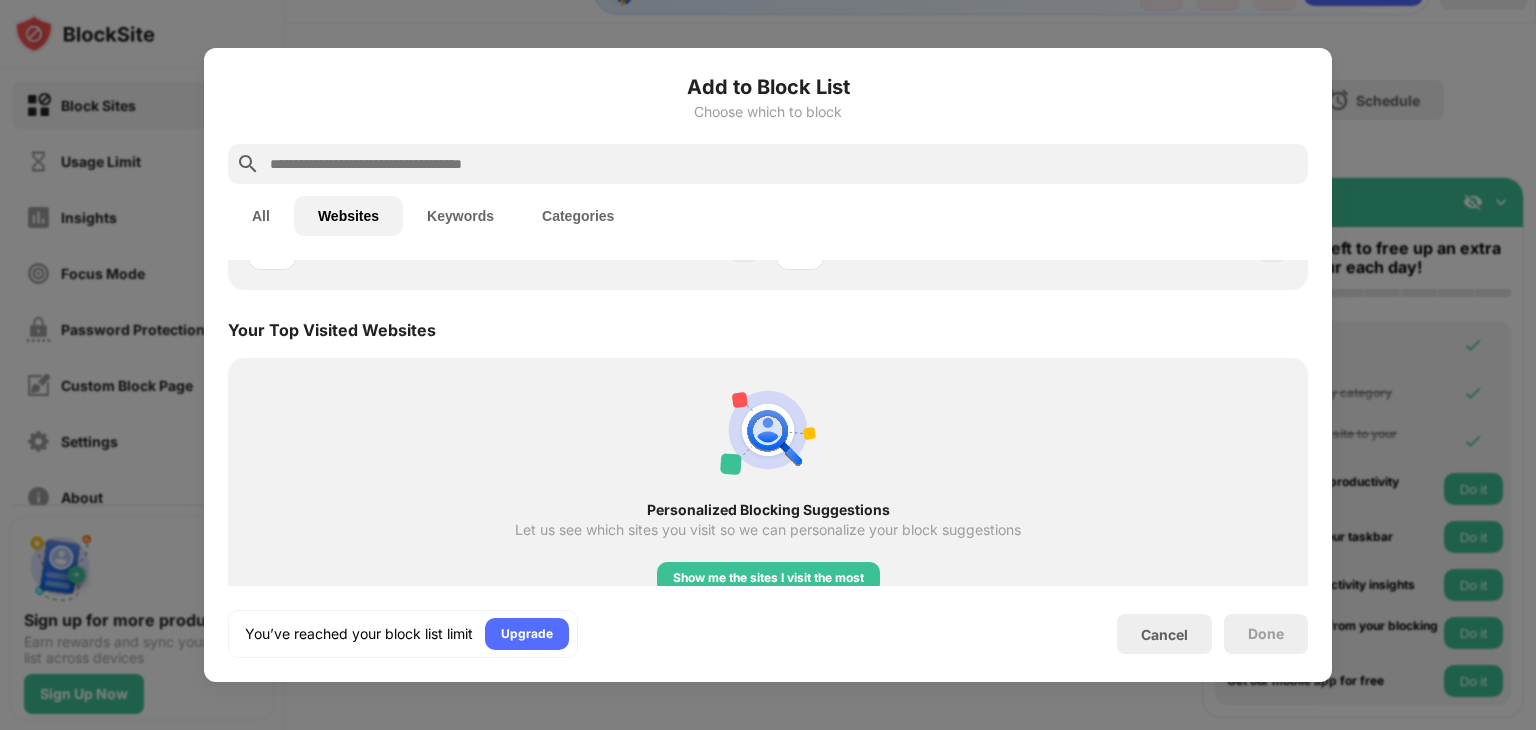 scroll, scrollTop: 402, scrollLeft: 0, axis: vertical 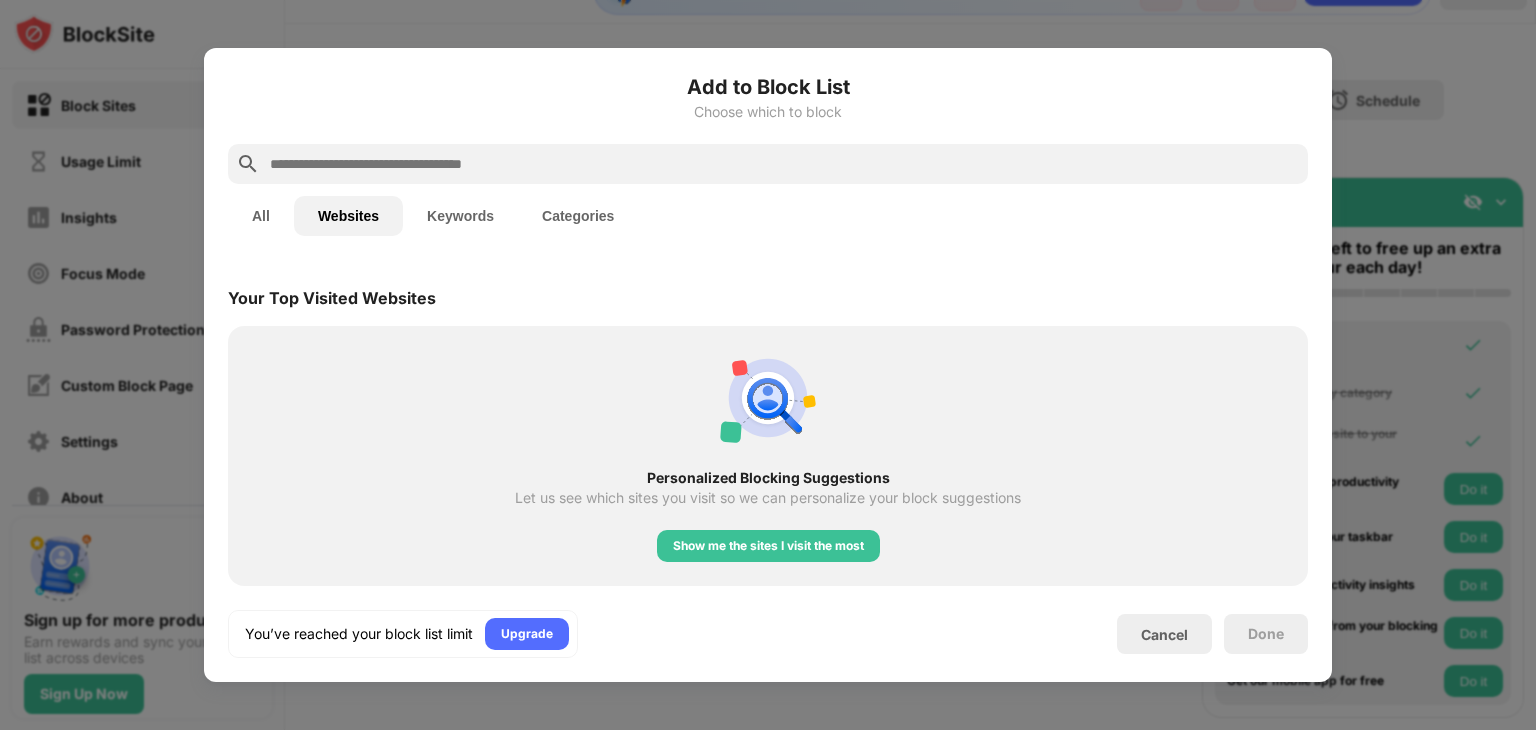 click on "All" at bounding box center [261, 216] 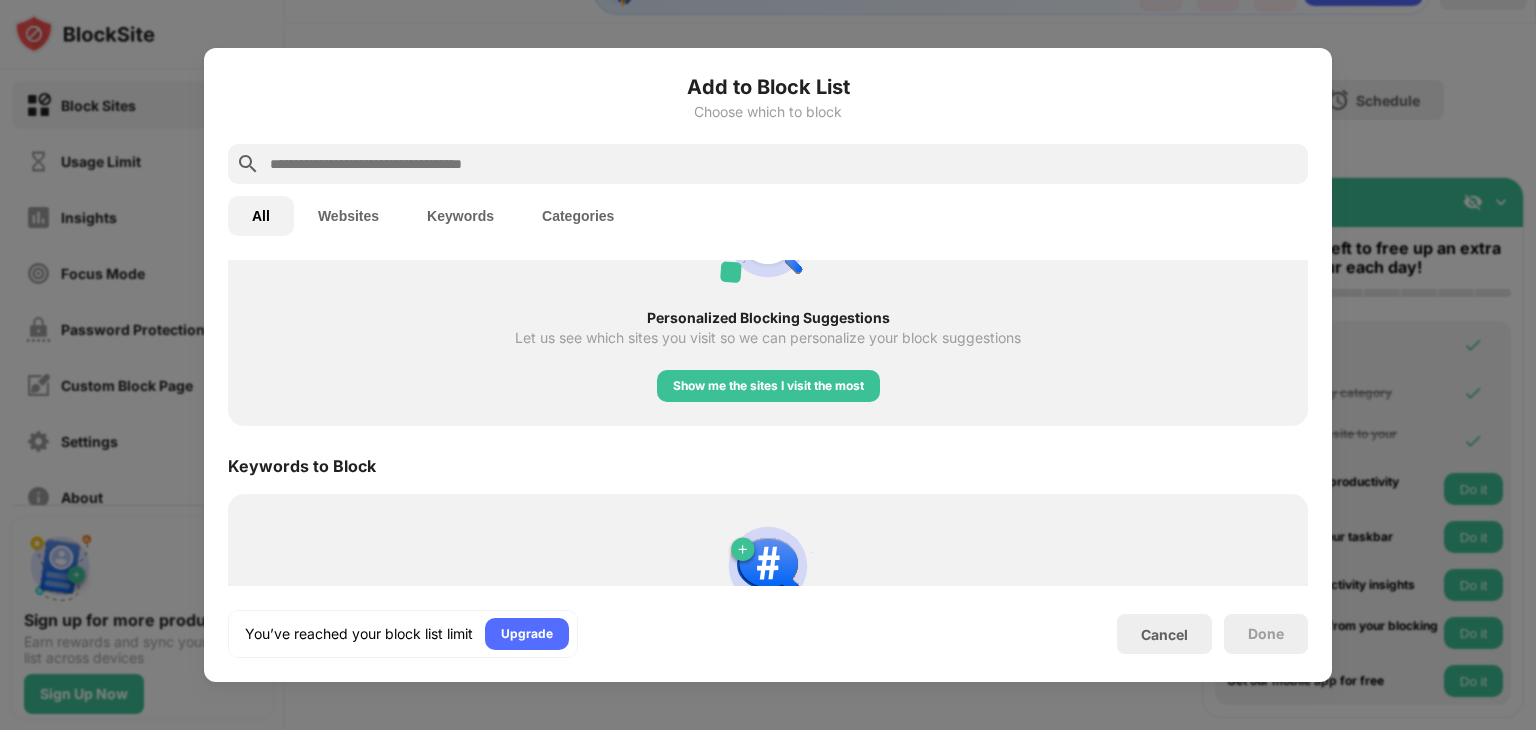 scroll, scrollTop: 958, scrollLeft: 0, axis: vertical 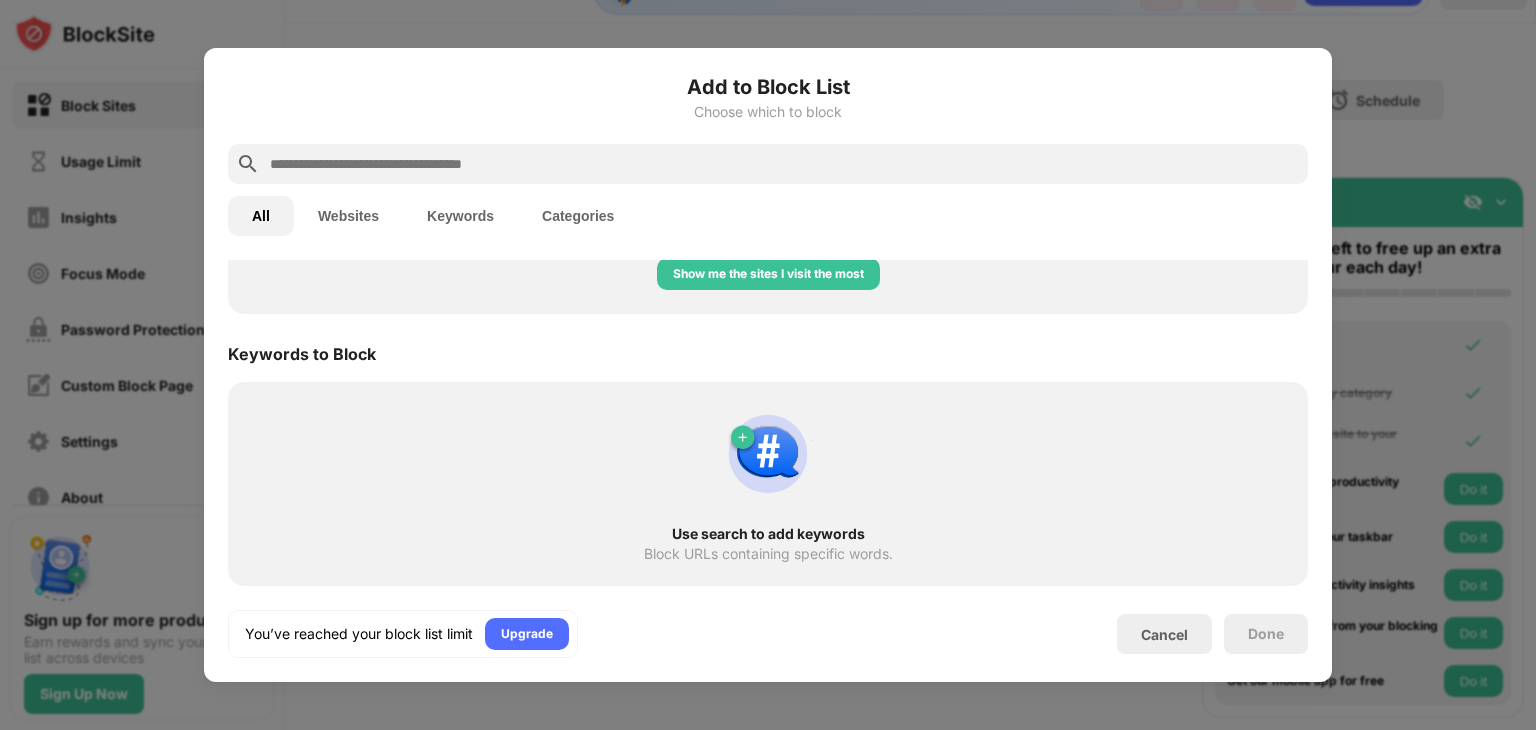 click at bounding box center (768, 365) 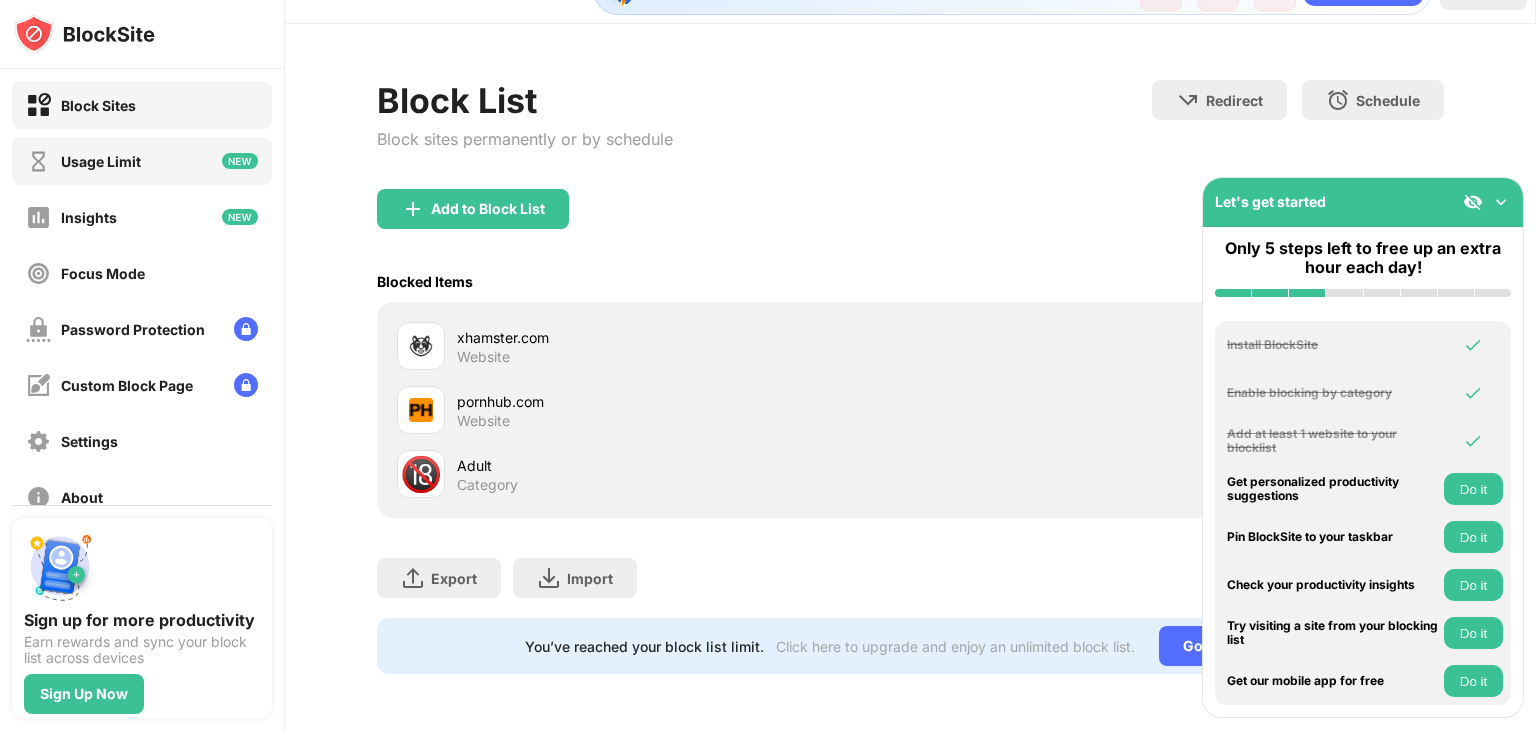 click on "Usage Limit" at bounding box center (142, 161) 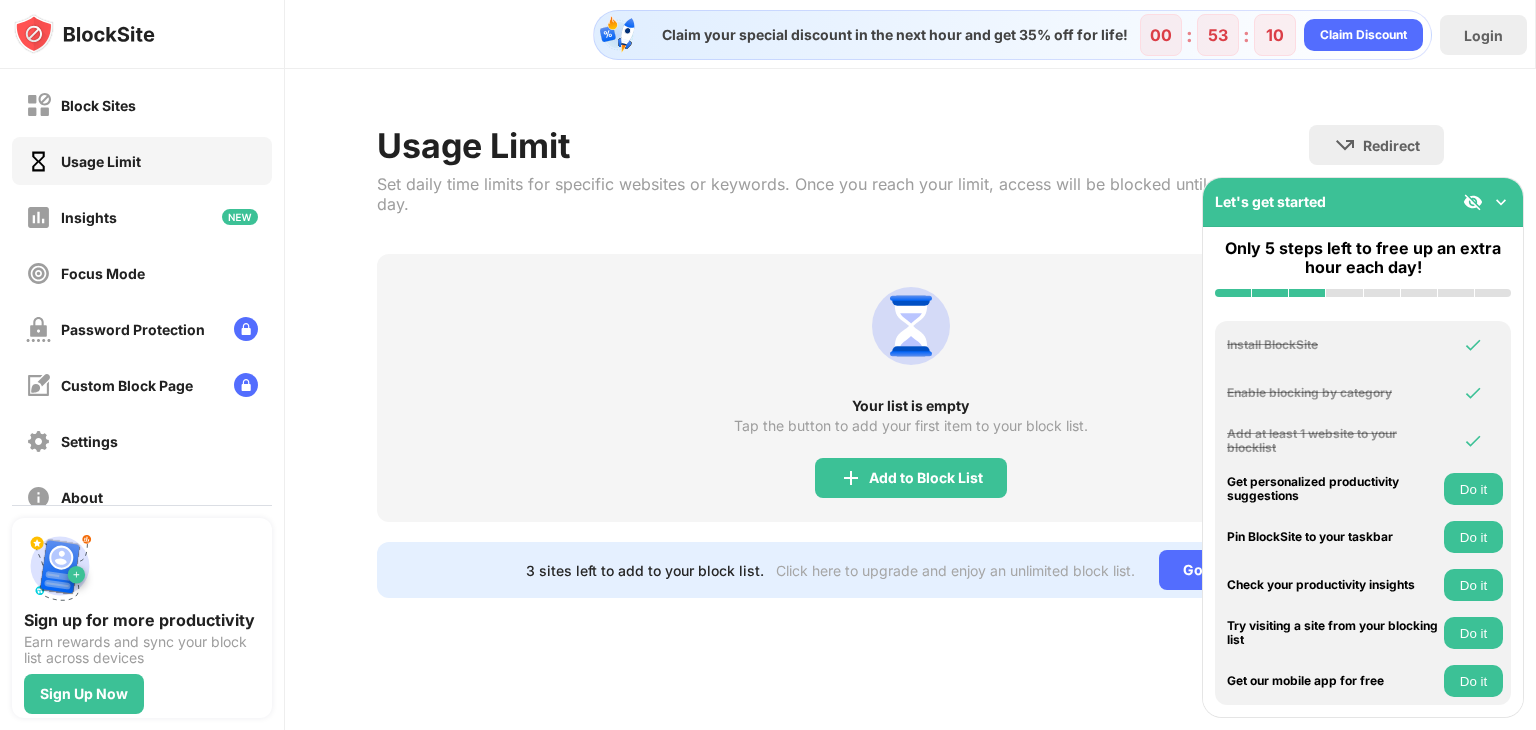 scroll, scrollTop: 0, scrollLeft: 0, axis: both 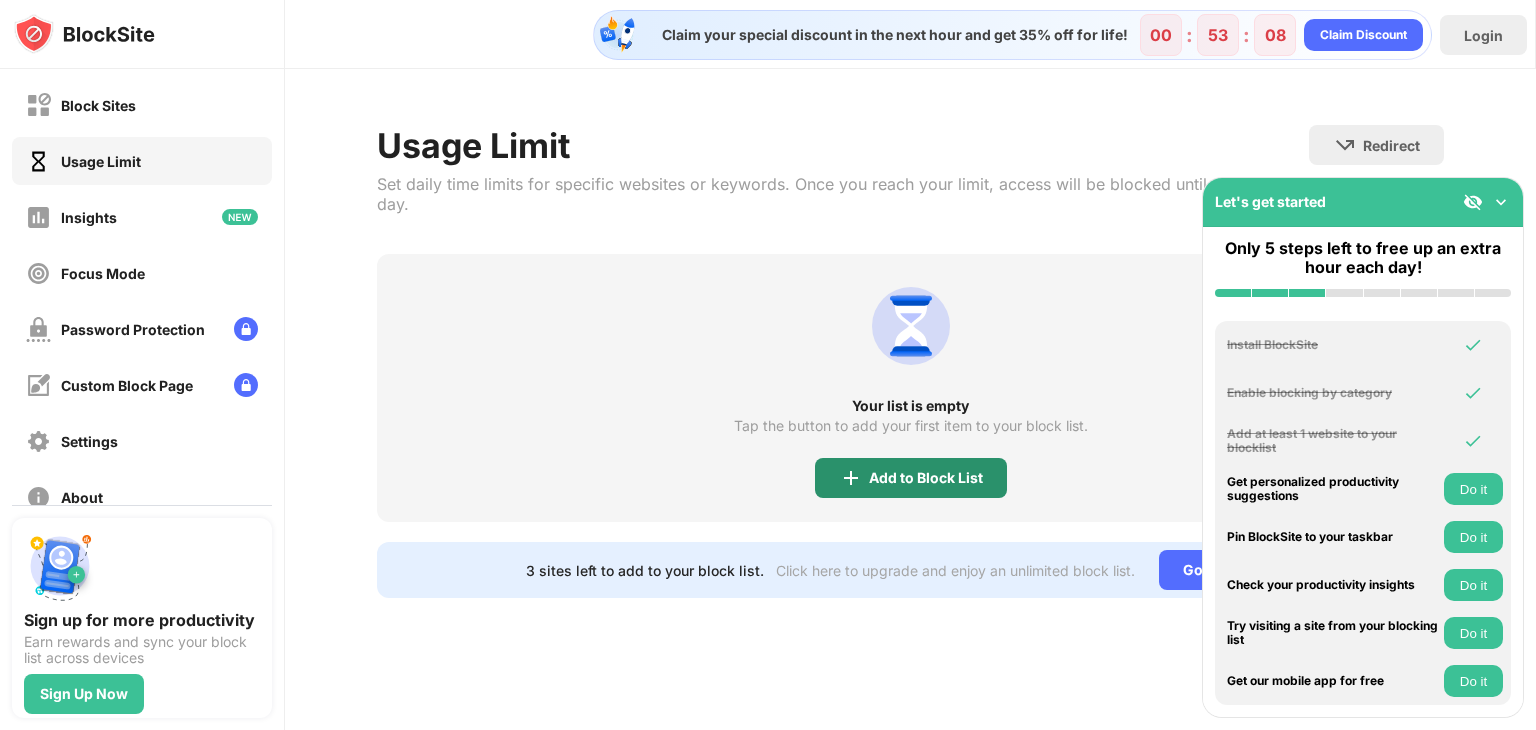 click on "Add to Block List" at bounding box center (911, 478) 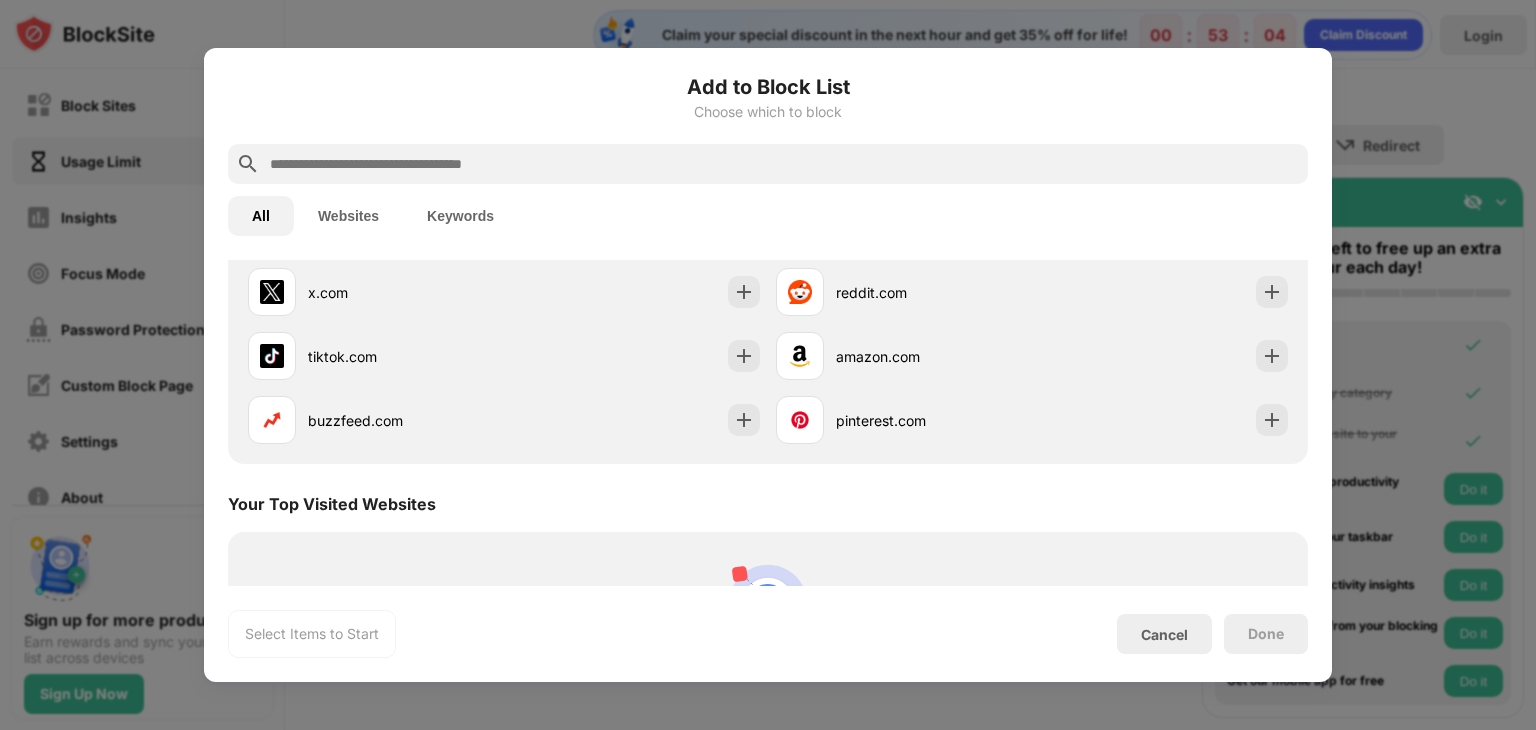scroll, scrollTop: 200, scrollLeft: 0, axis: vertical 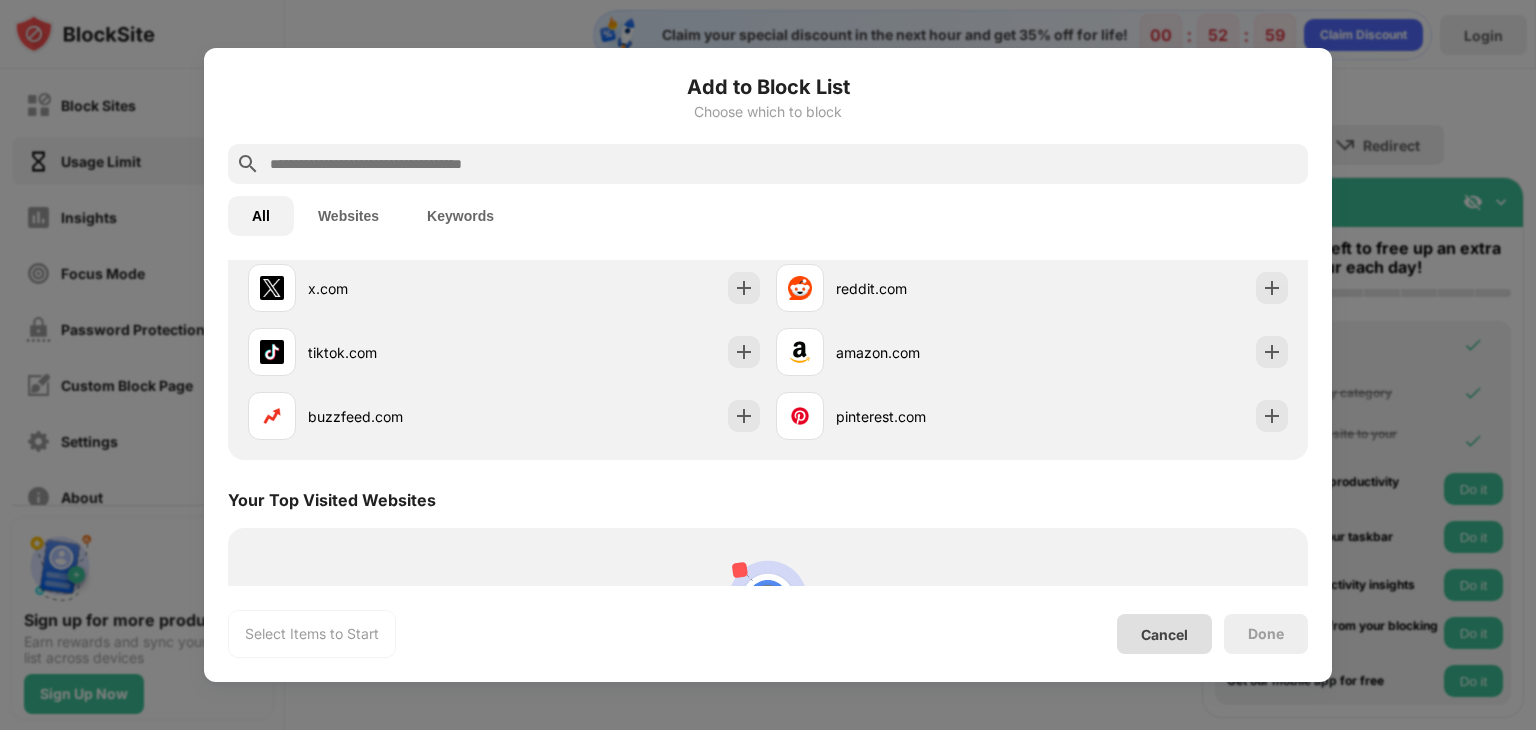 click on "Cancel" at bounding box center (1164, 634) 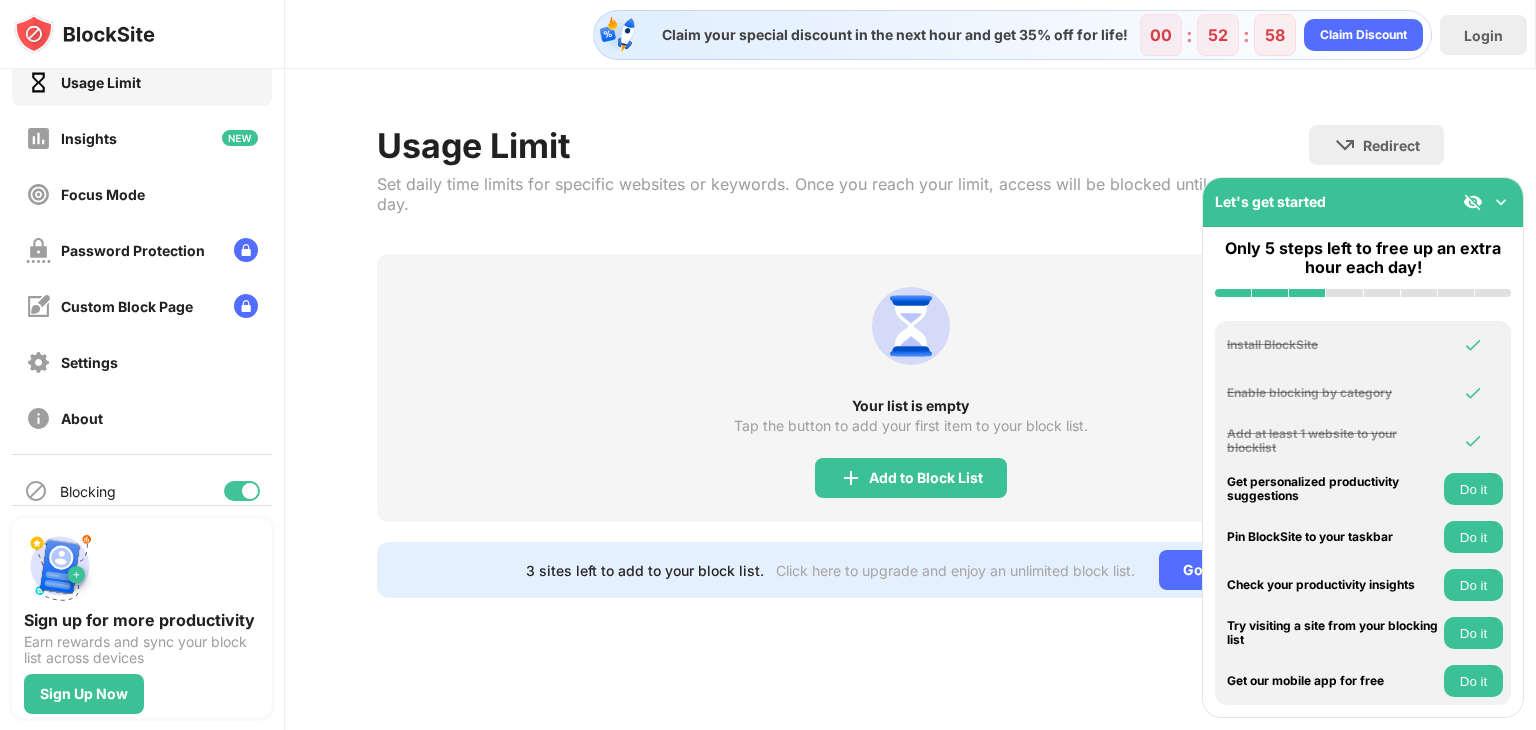 scroll, scrollTop: 148, scrollLeft: 0, axis: vertical 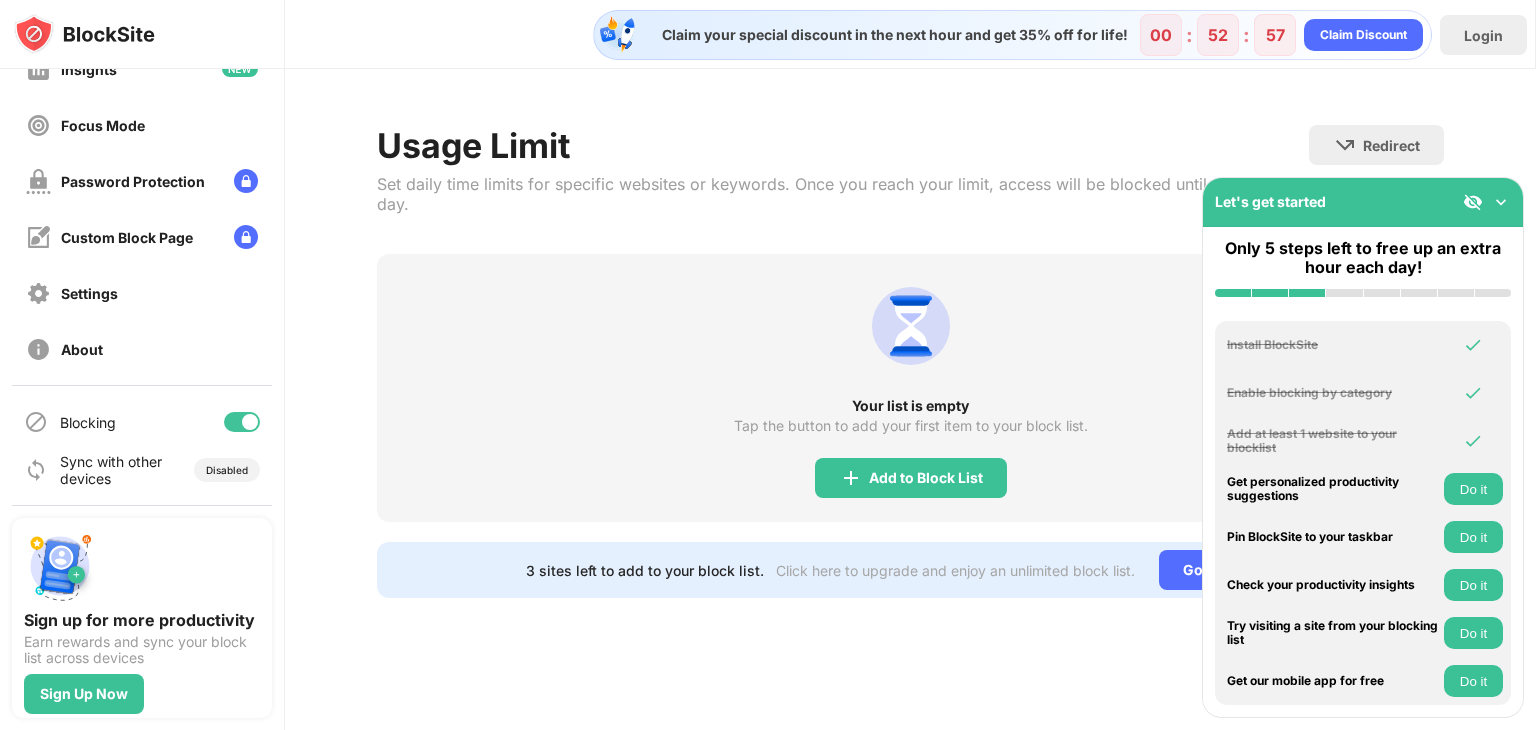 click at bounding box center [1501, 202] 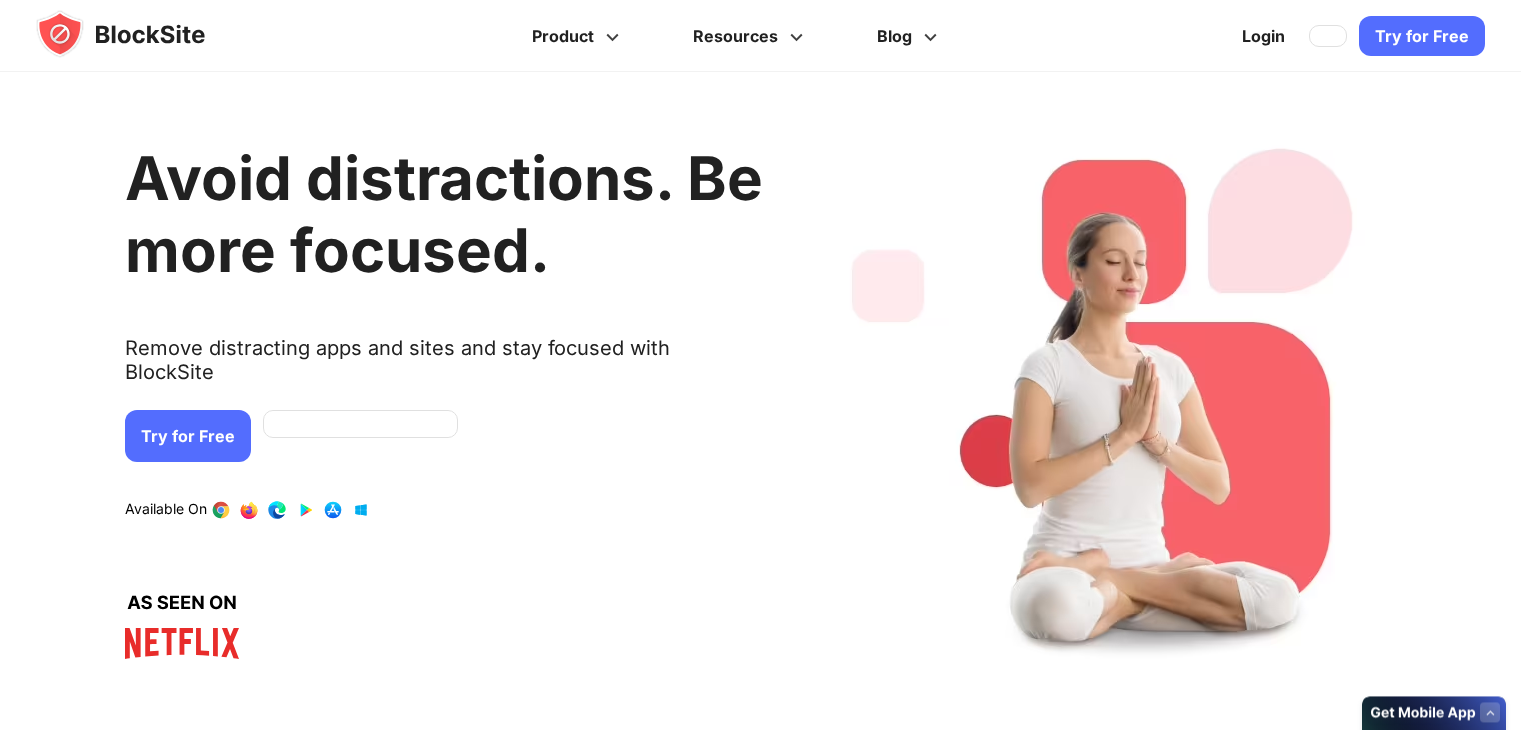 scroll, scrollTop: 0, scrollLeft: 0, axis: both 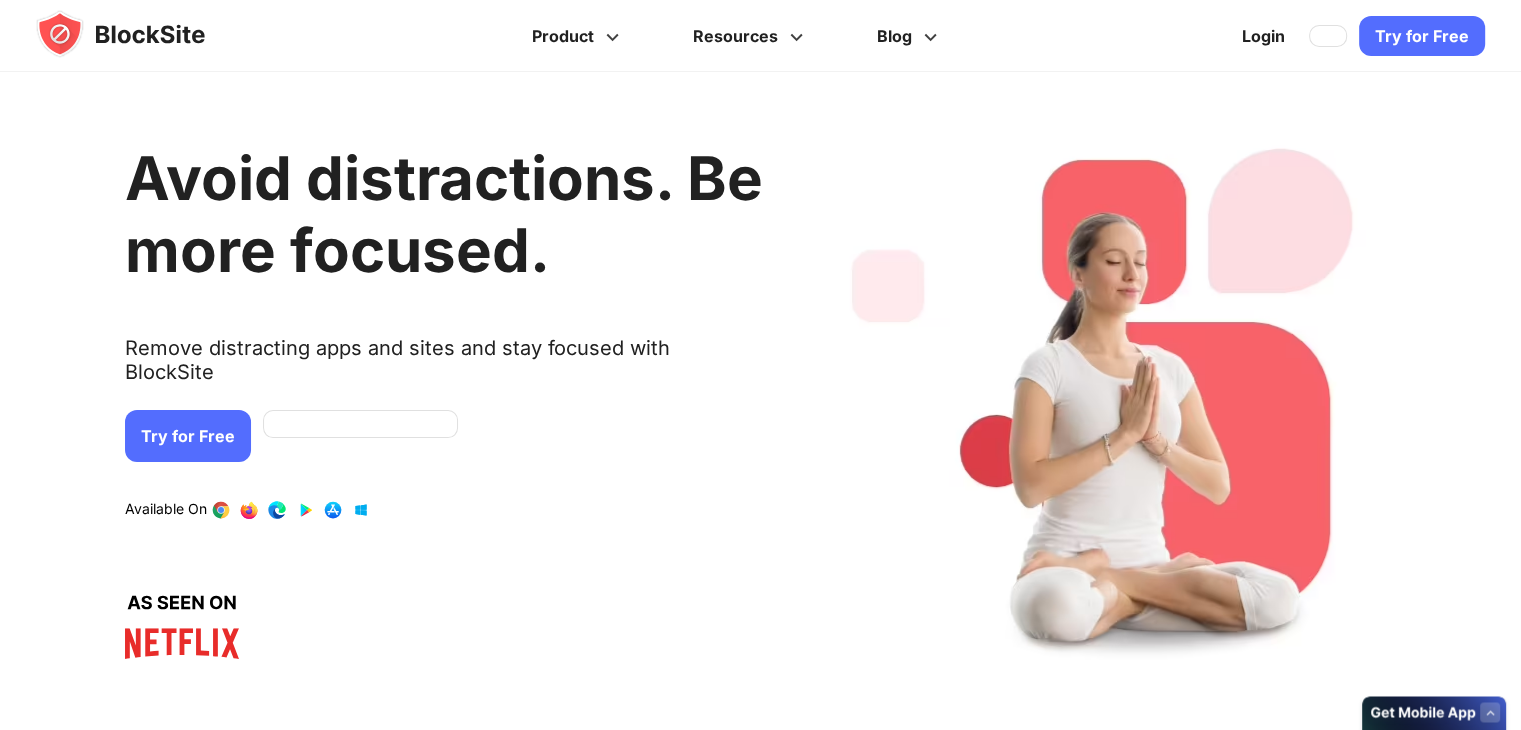 click on "Avoid distractions. Be more focused.
Remove distracting apps and sites and stay focused with BlockSite
Try for Free
Download on AppStore
Download on Google Play
Available On" at bounding box center (444, 396) 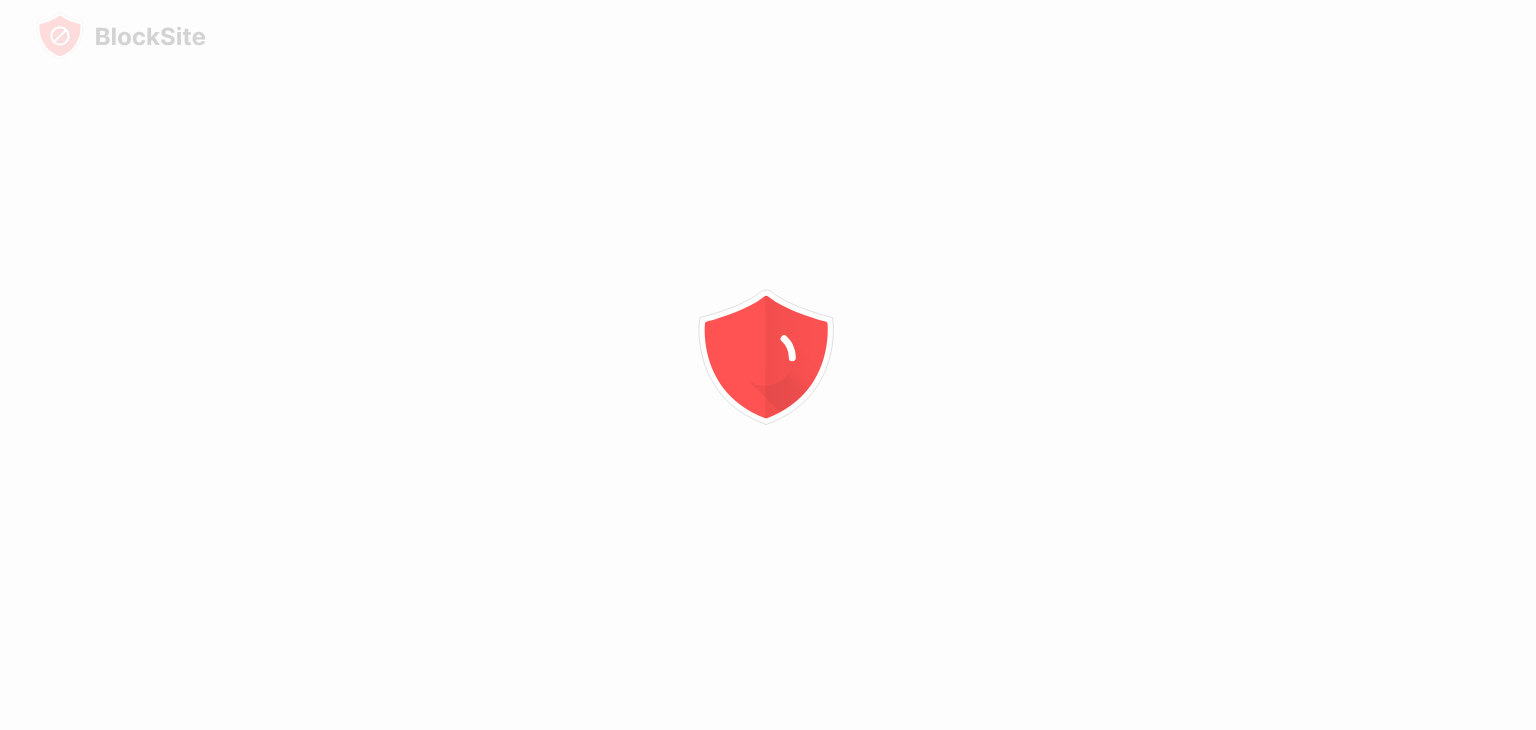 scroll, scrollTop: 0, scrollLeft: 0, axis: both 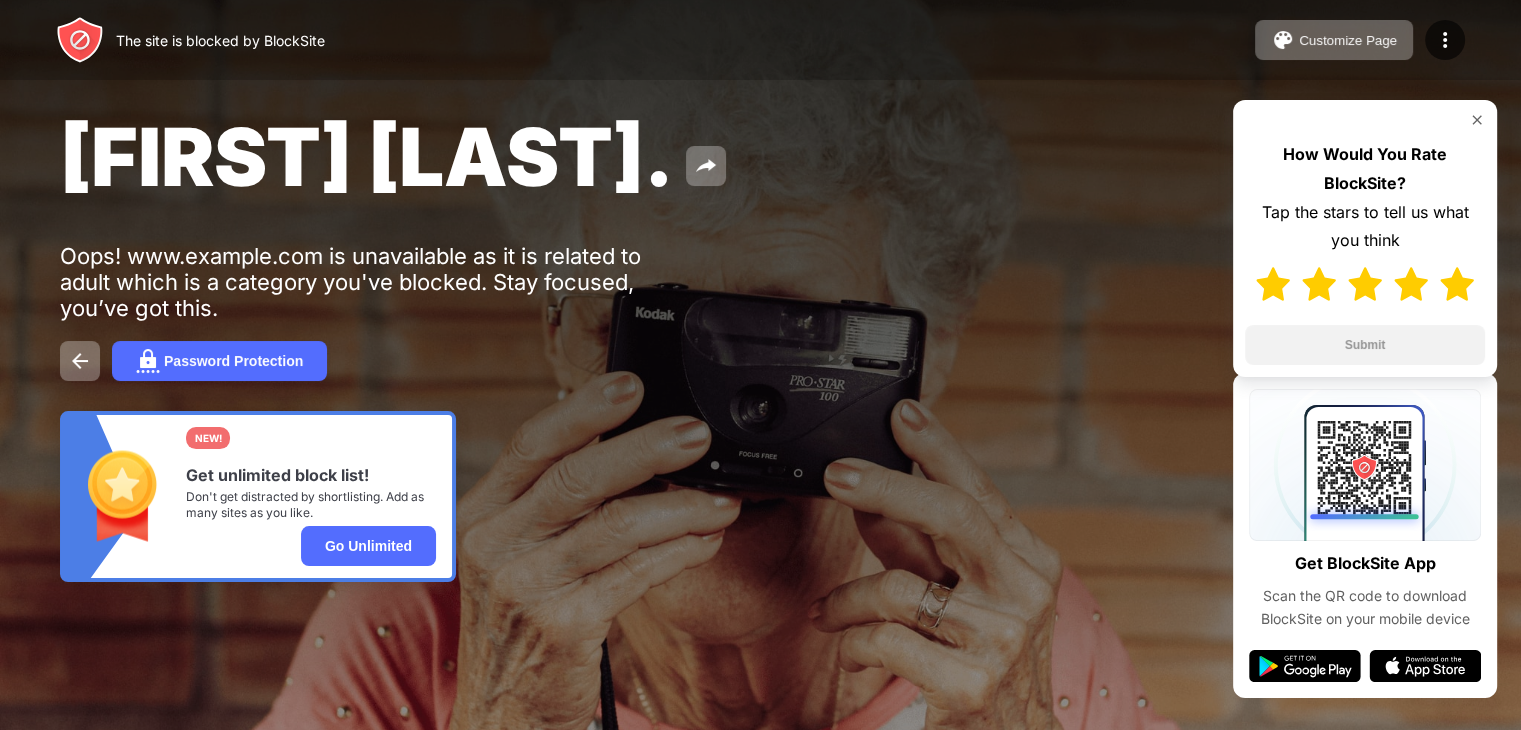 click at bounding box center [1457, 284] 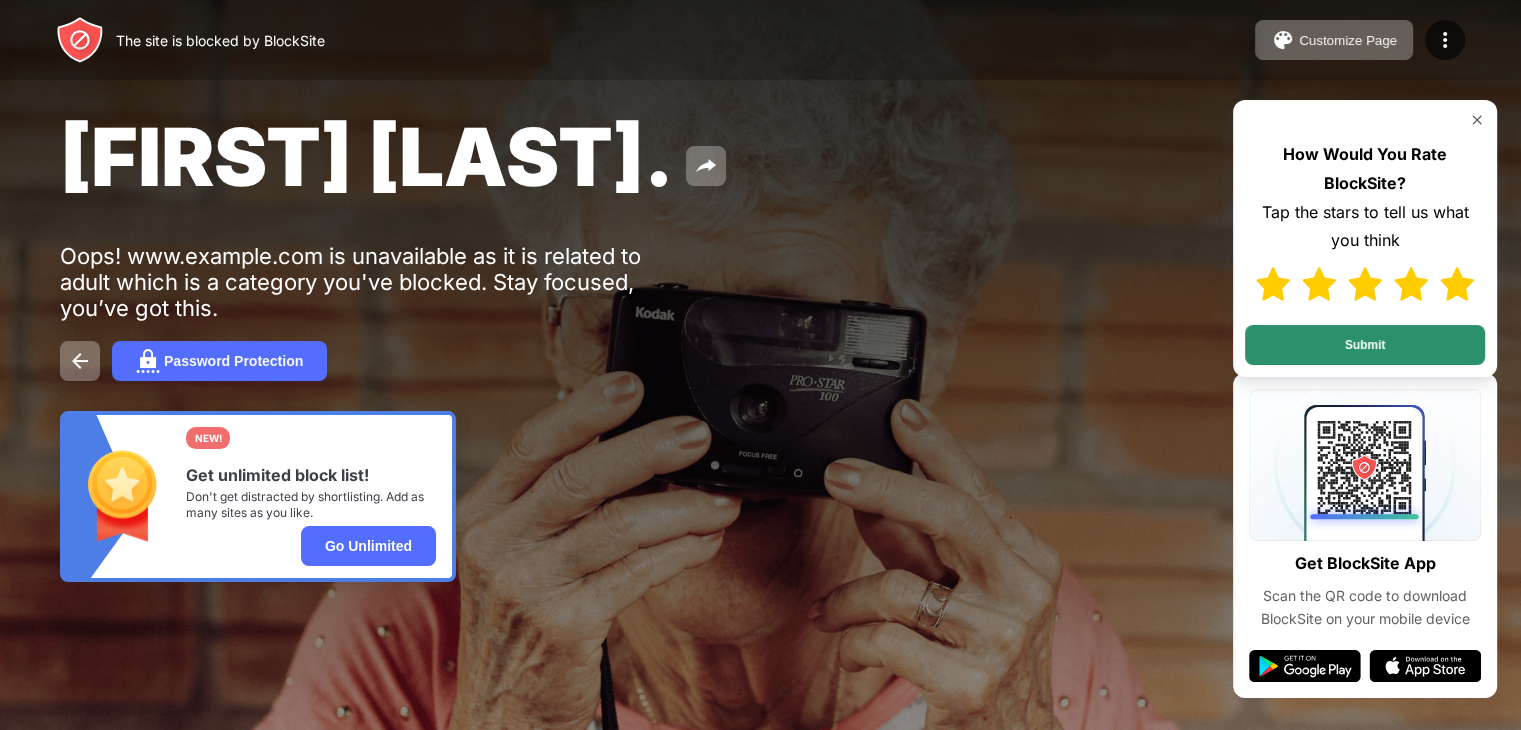 click on "Submit" at bounding box center [1365, 345] 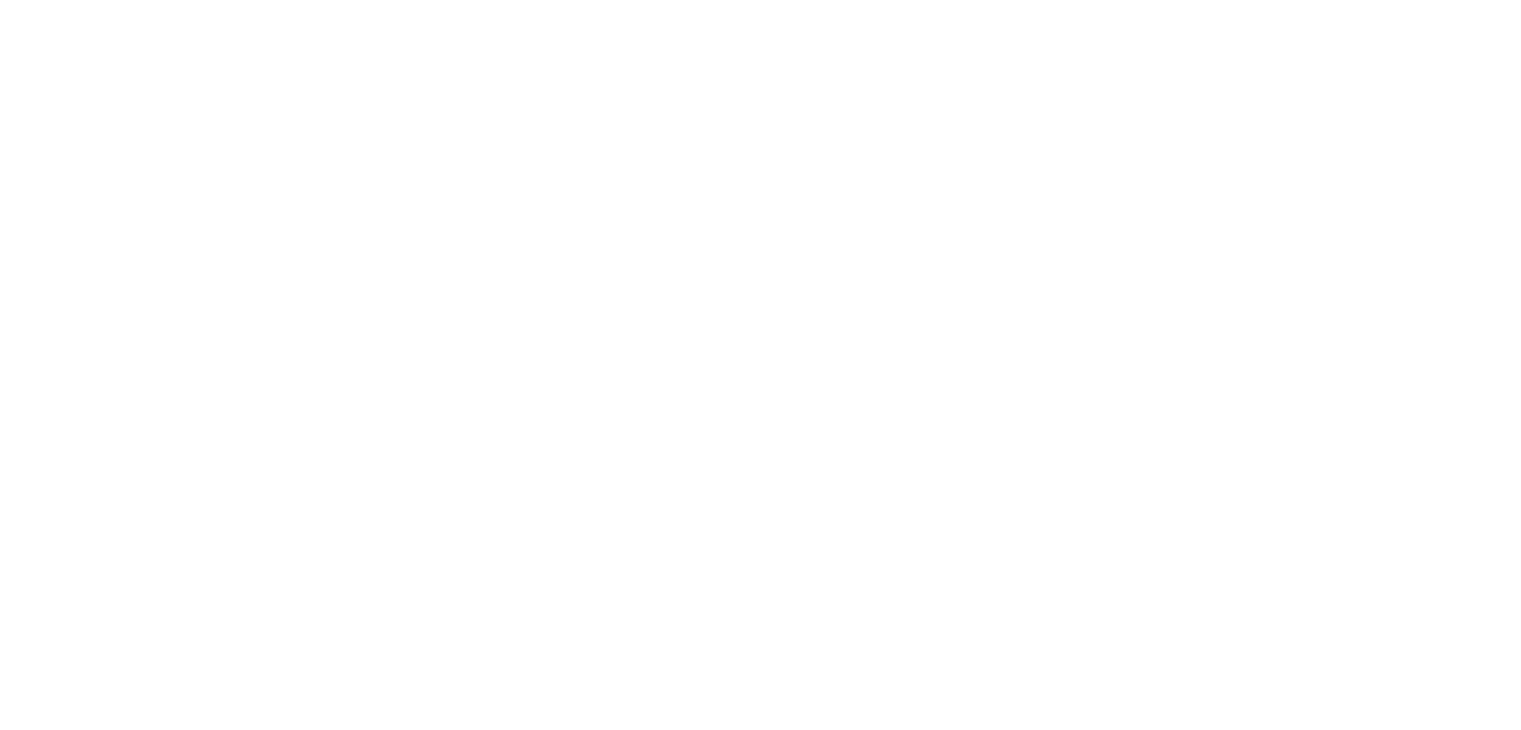 scroll, scrollTop: 0, scrollLeft: 0, axis: both 